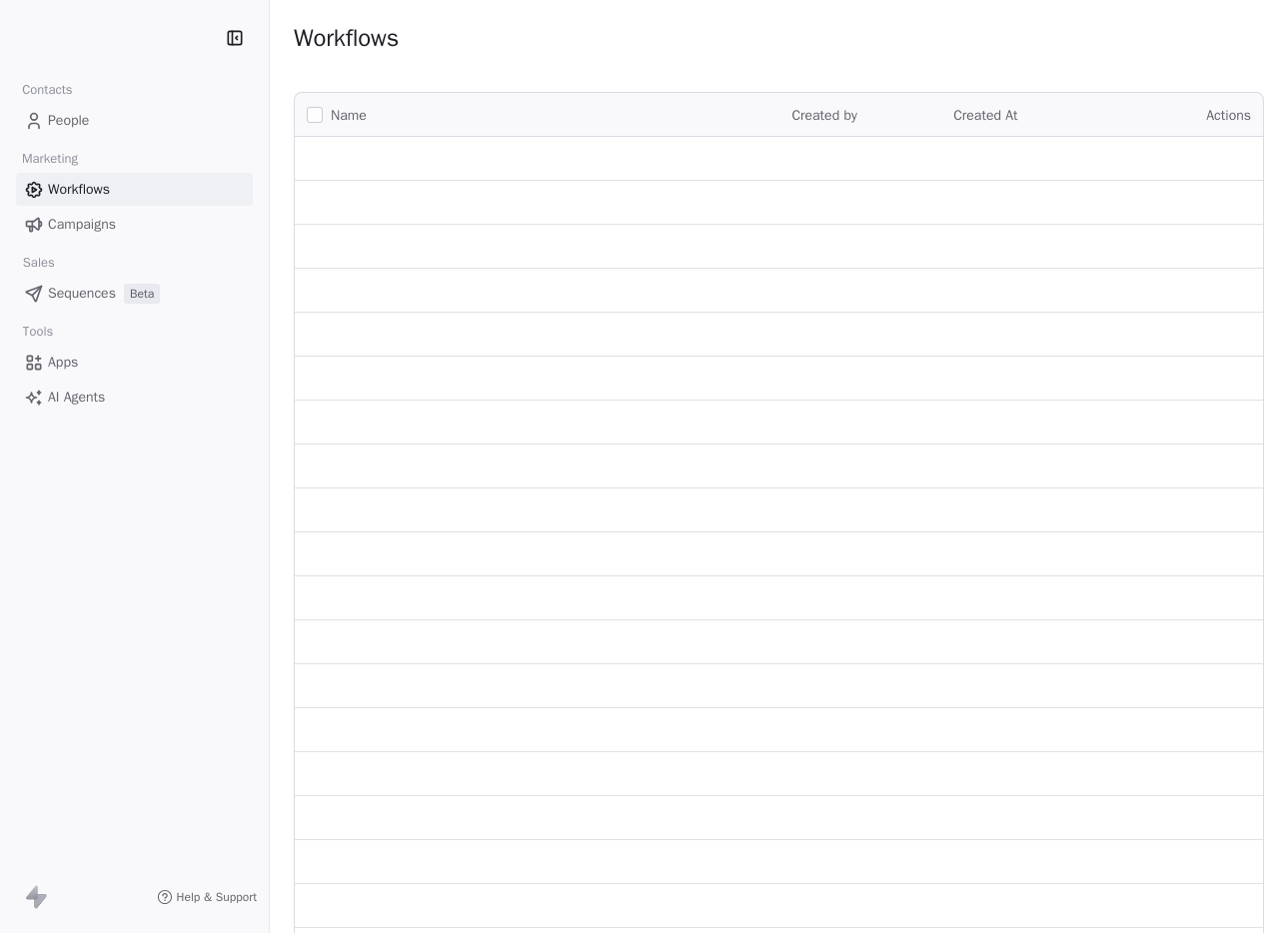 scroll, scrollTop: 0, scrollLeft: 0, axis: both 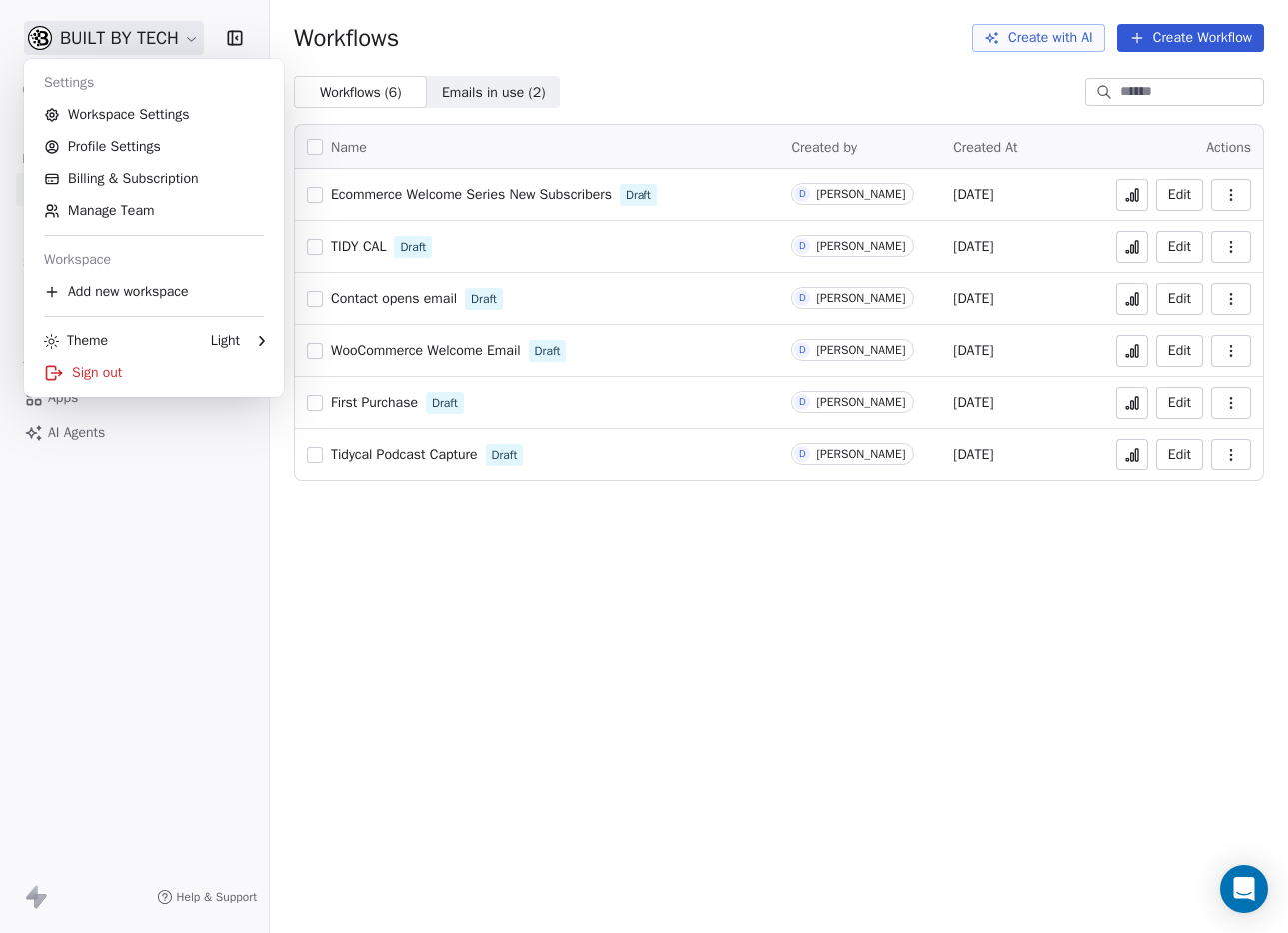 click on "BUILT BY TECH Contacts People Marketing Workflows Campaigns Sales Pipelines Sequences Beta Tools Apps AI Agents Help & Support Workflows  Create with AI  Create Workflow Workflows ( 6 ) Workflows ( 6 ) Emails in use ( 2 ) Emails in use ( 2 ) Name Created by Created At Actions Ecommerce Welcome Series New Subscribers Draft D Drew Rattray Jun 18, 2025 Edit TIDY CAL Draft D Drew Rattray May 20, 2025 Edit Contact opens email Draft D Drew Rattray May 20, 2025 Edit WooCommerce Welcome Email Draft D Drew Rattray Apr 23, 2025 Edit First Purchase Draft D Drew Rattray Apr 23, 2025 Edit Tidycal Podcast Capture Draft D Drew Rattray Mar 24, 2025 Edit
Settings Workspace Settings Profile Settings Billing & Subscription Manage Team   Workspace Add new workspace Theme Light Sign out" at bounding box center (644, 466) 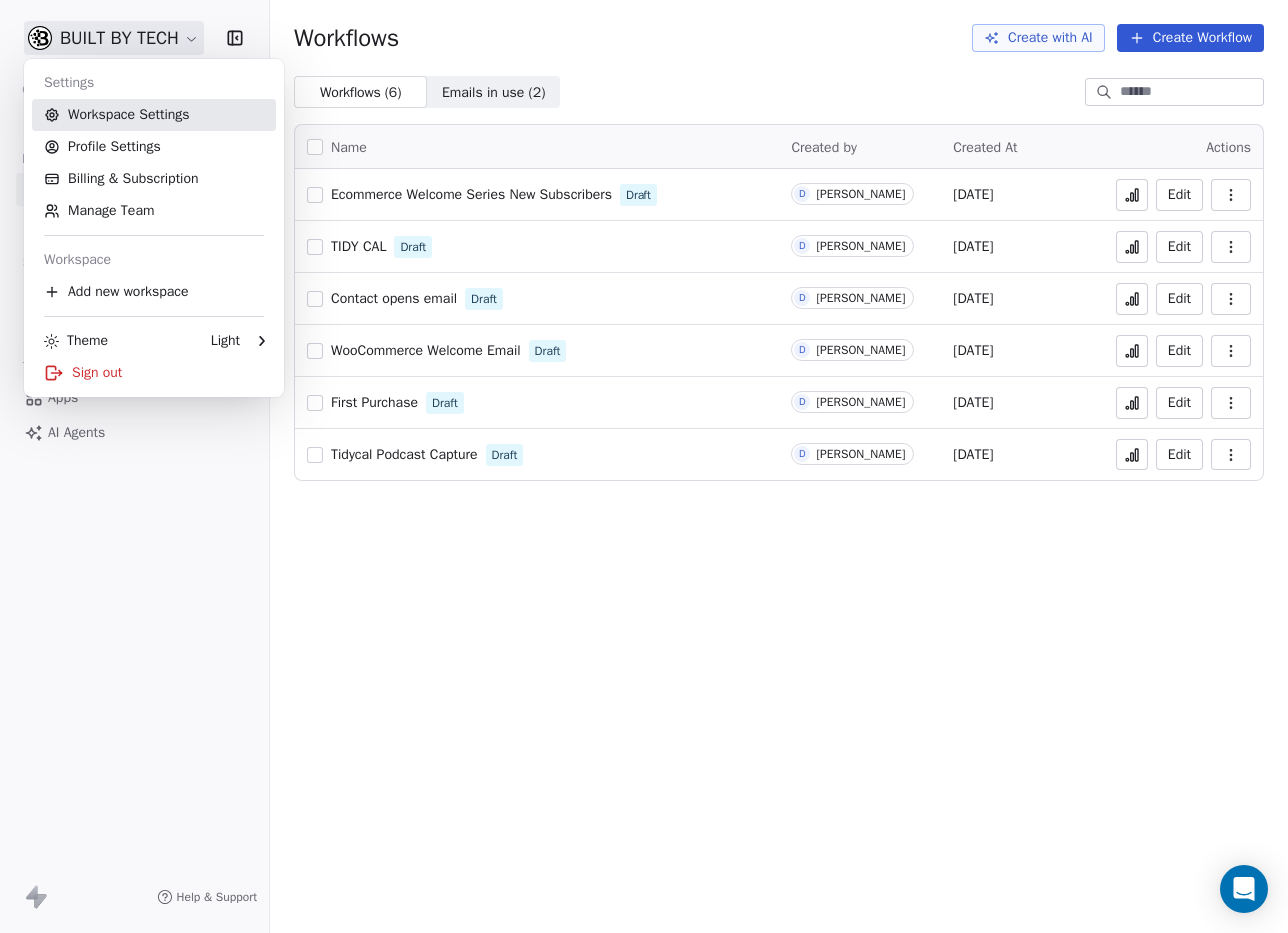 click on "Workspace Settings" at bounding box center [154, 115] 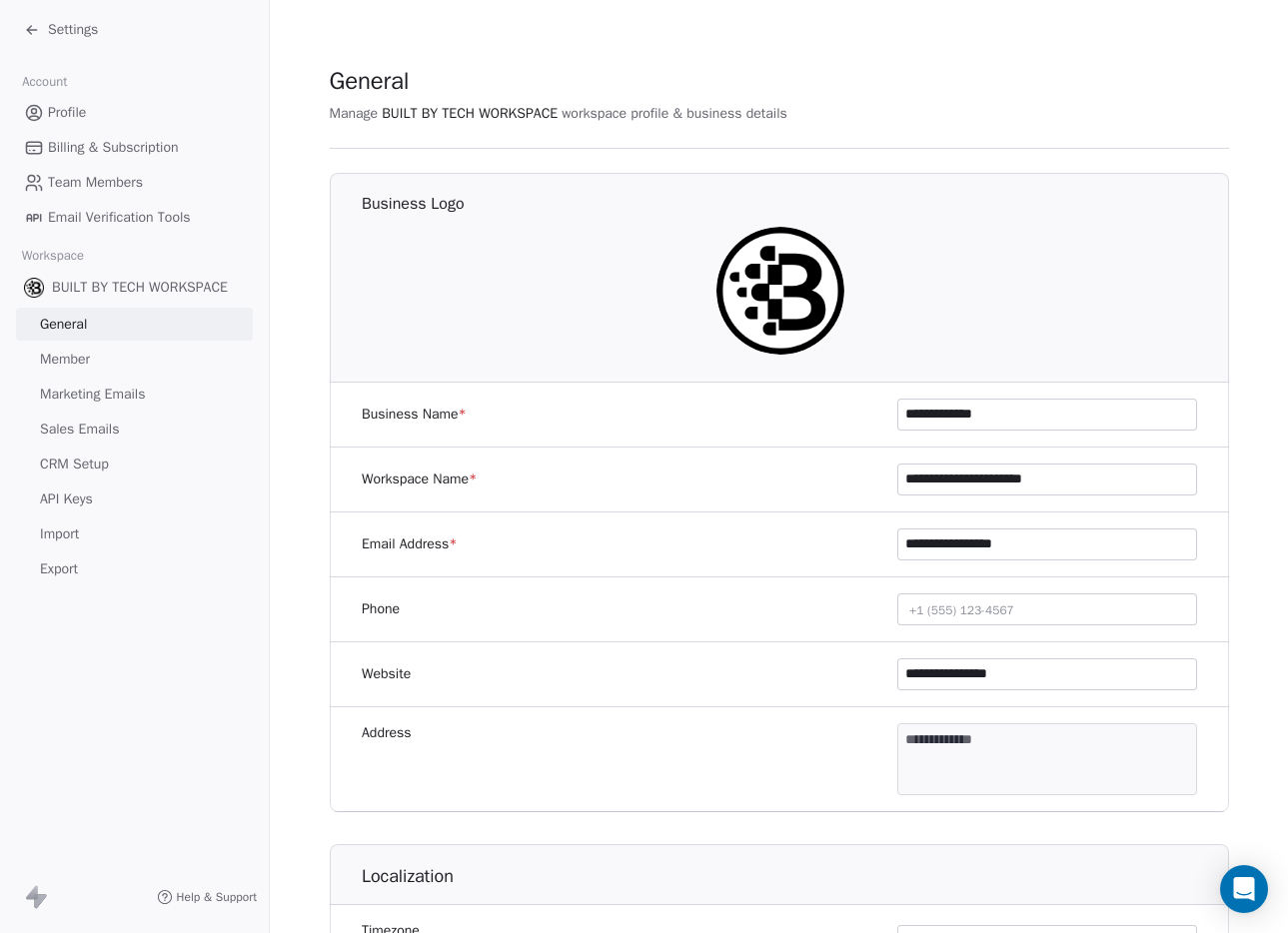 click on "API Keys" at bounding box center (66, 498) 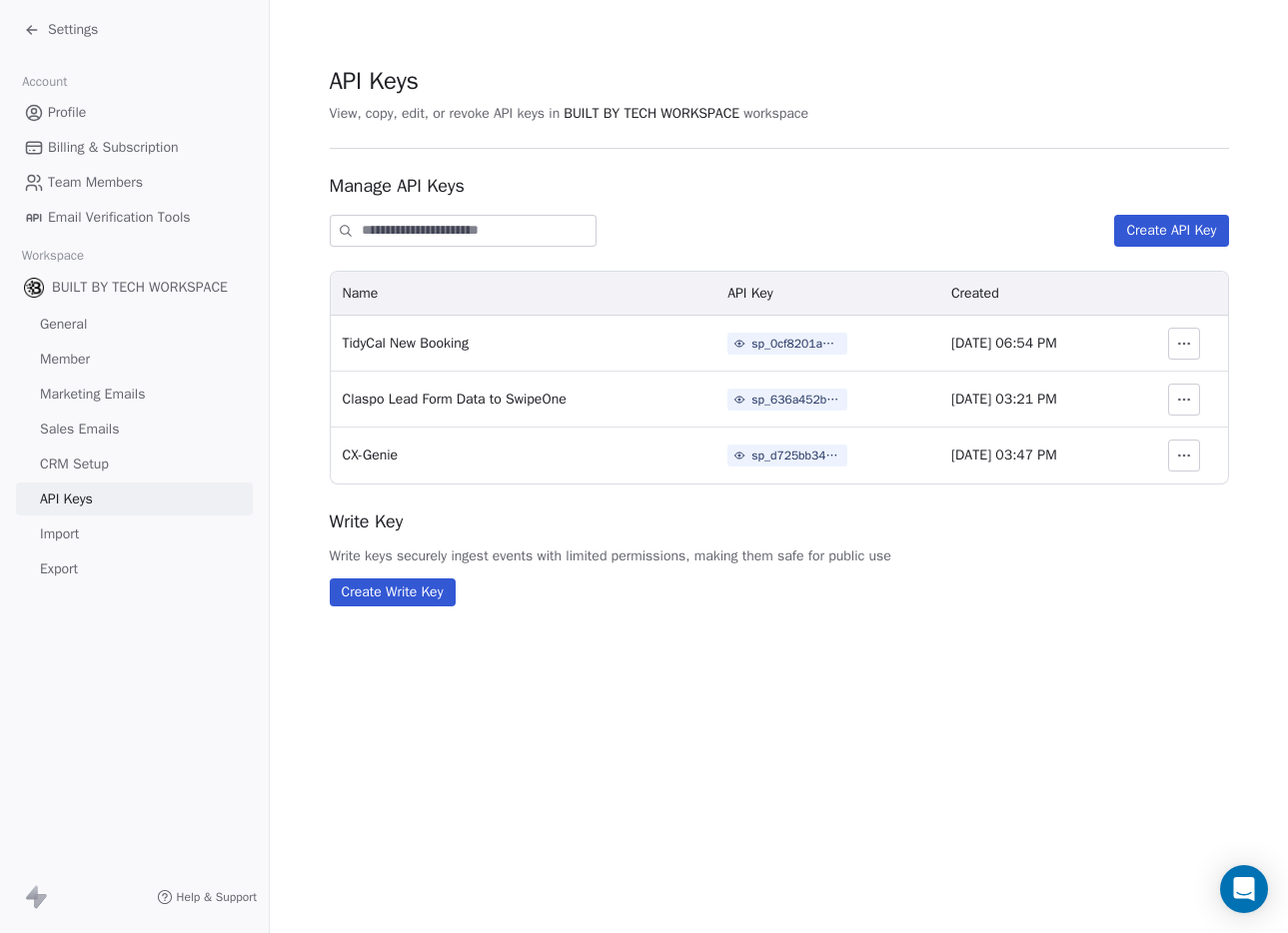 click at bounding box center (1184, 456) 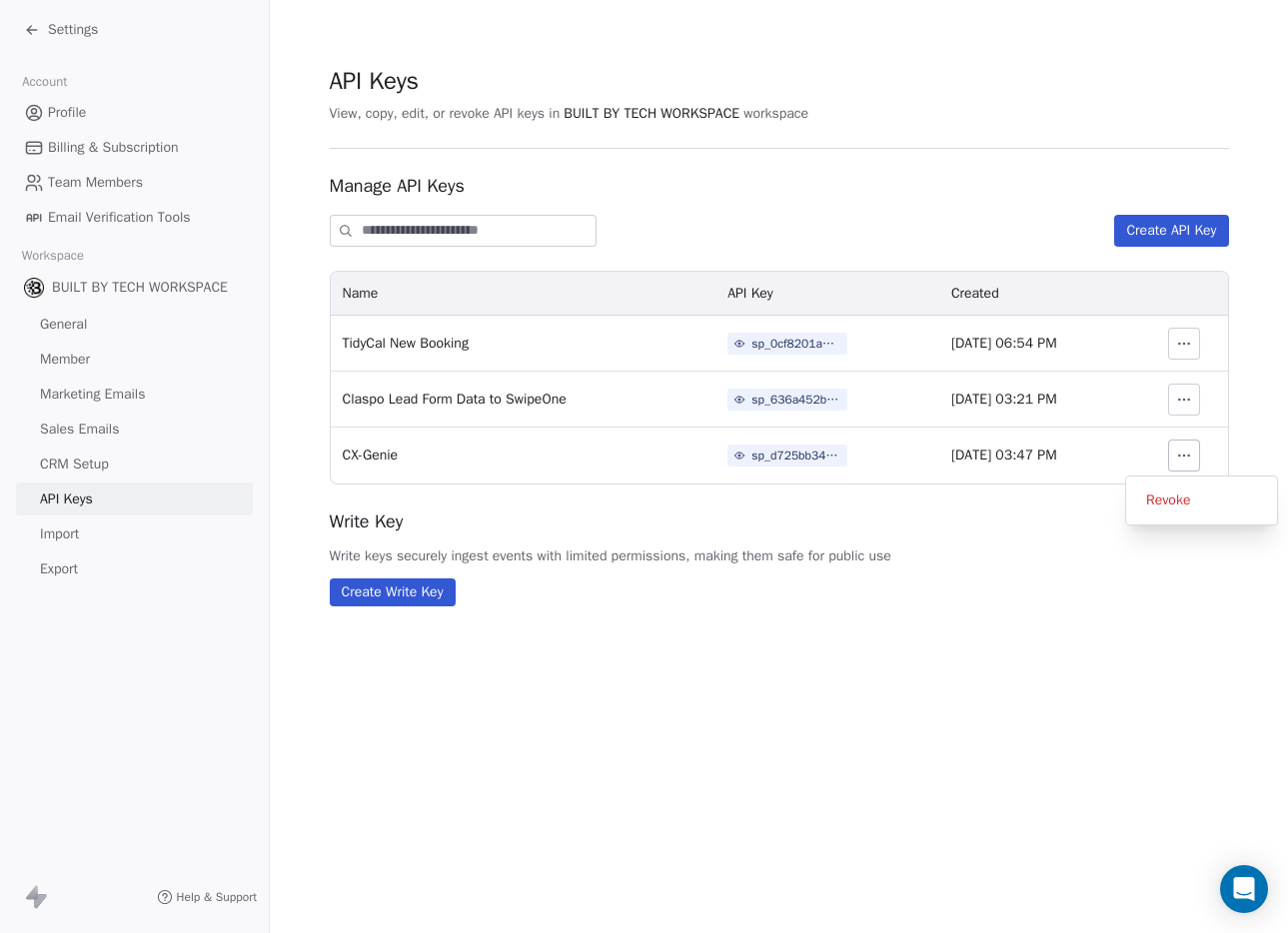 click on "sp_d725bb34b7d4429eb1899943a810bbfe" at bounding box center (796, 456) 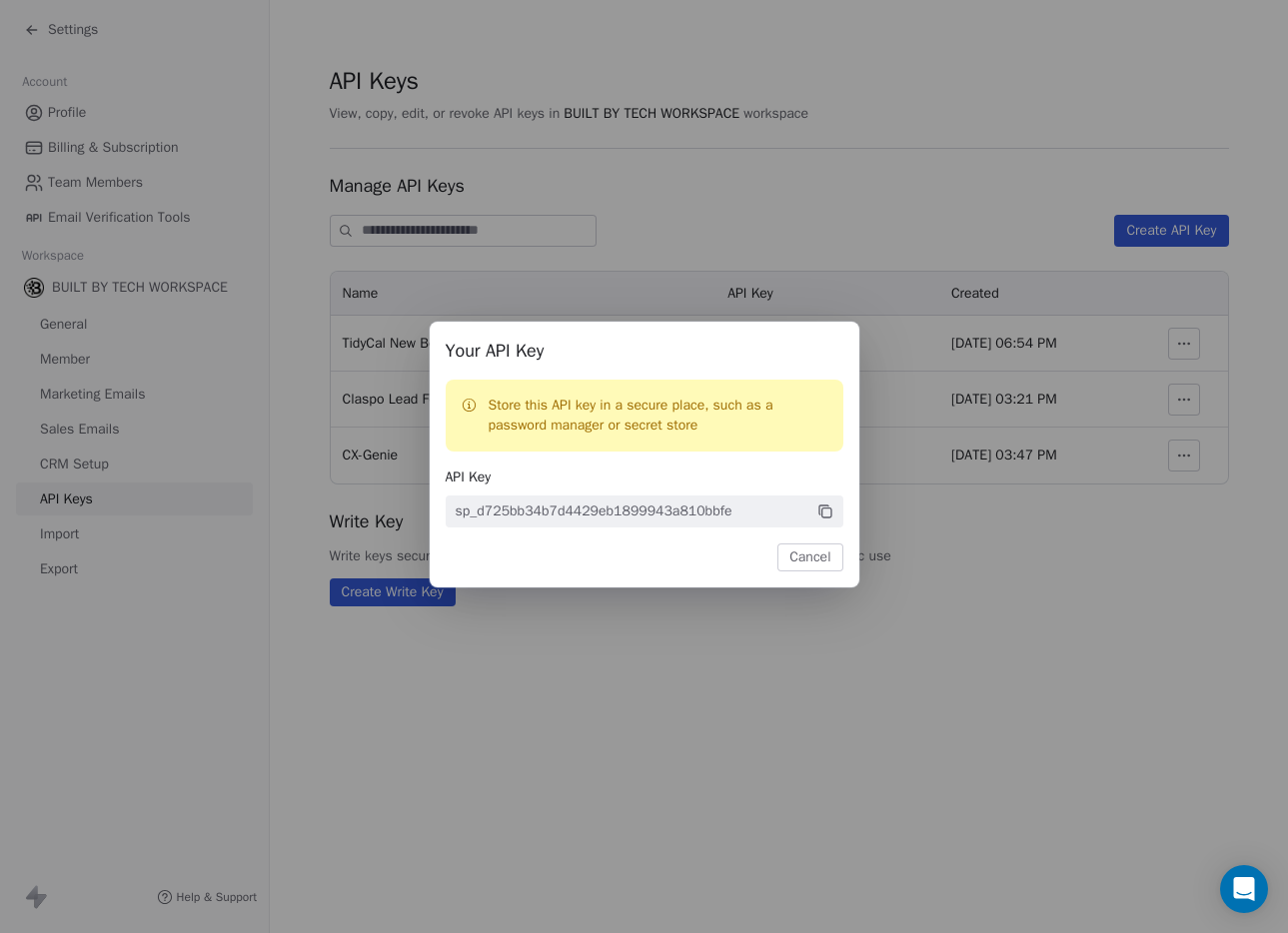 click on "sp_d725bb34b7d4429eb1899943a810bbfe" at bounding box center [594, 511] 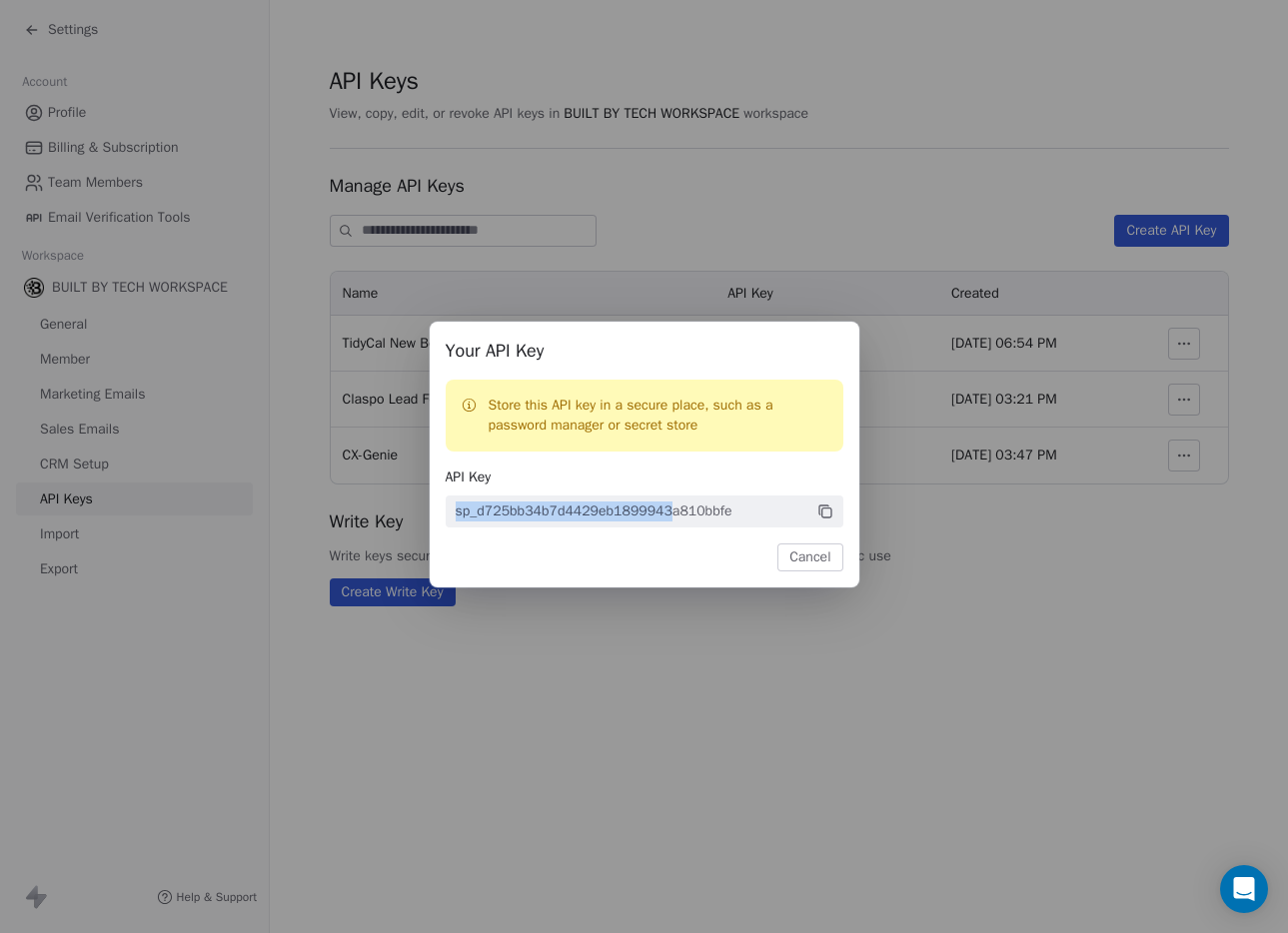 drag, startPoint x: 519, startPoint y: 513, endPoint x: 347, endPoint y: 514, distance: 172.00291 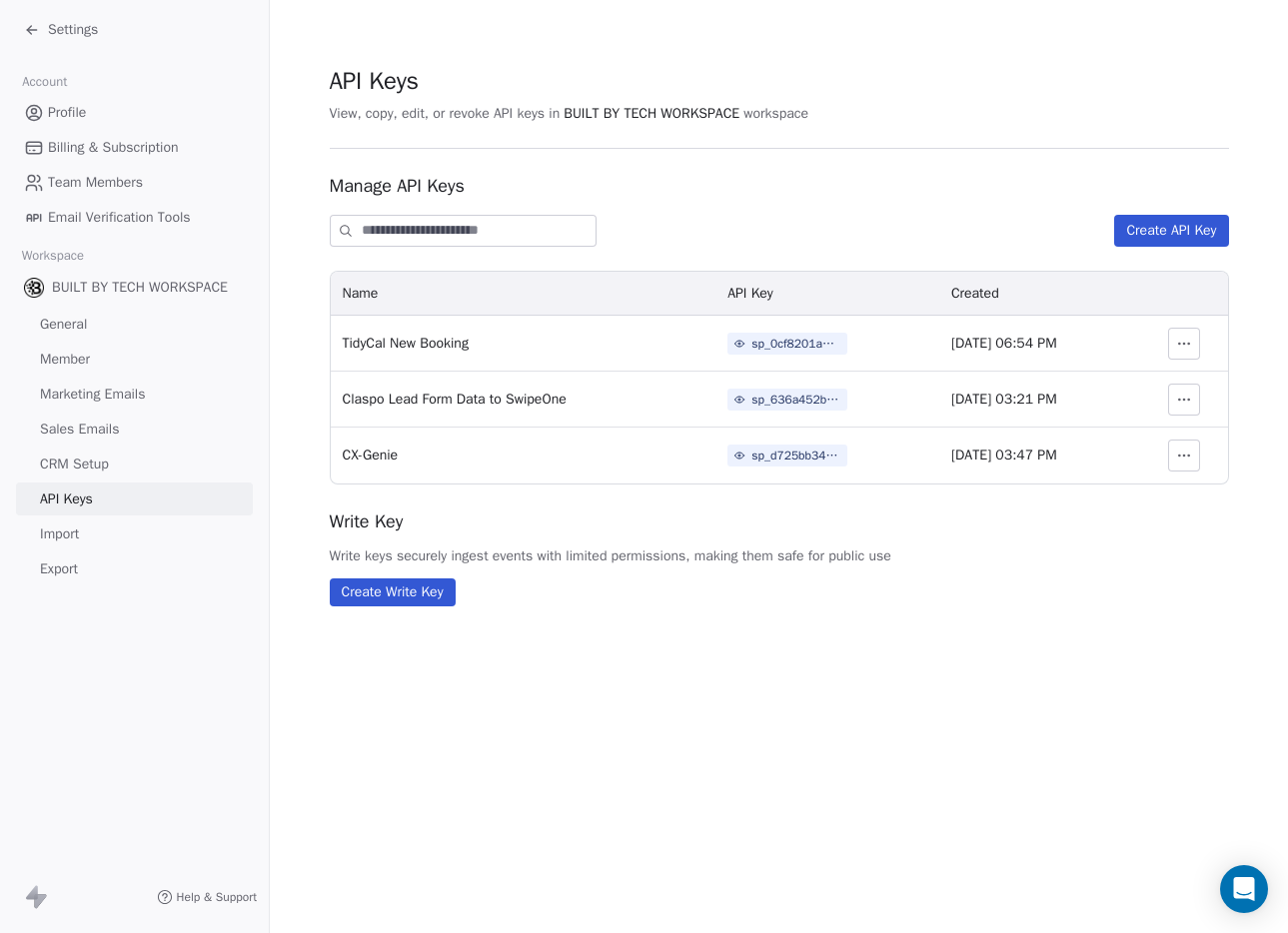 click 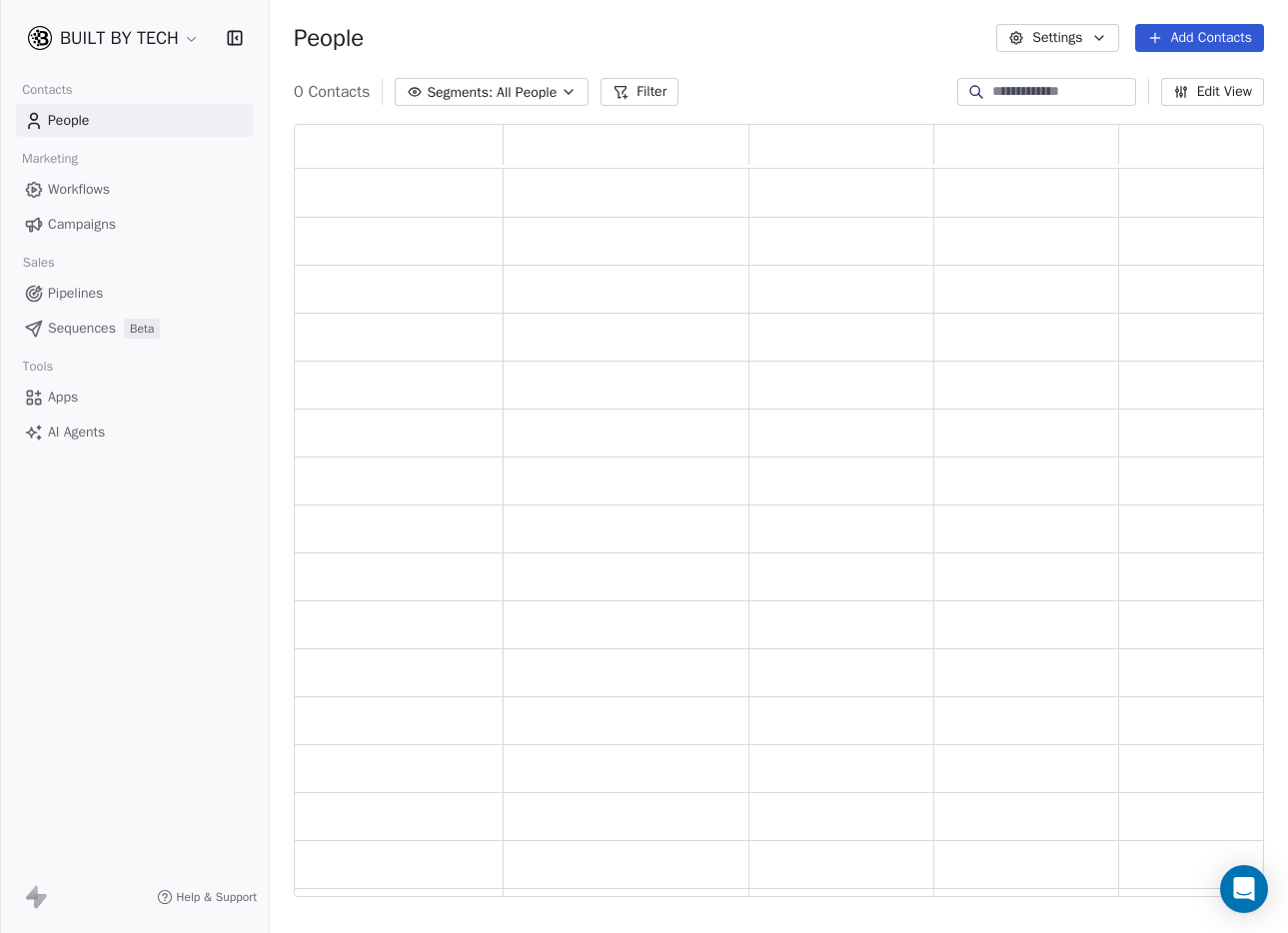 scroll, scrollTop: 16, scrollLeft: 16, axis: both 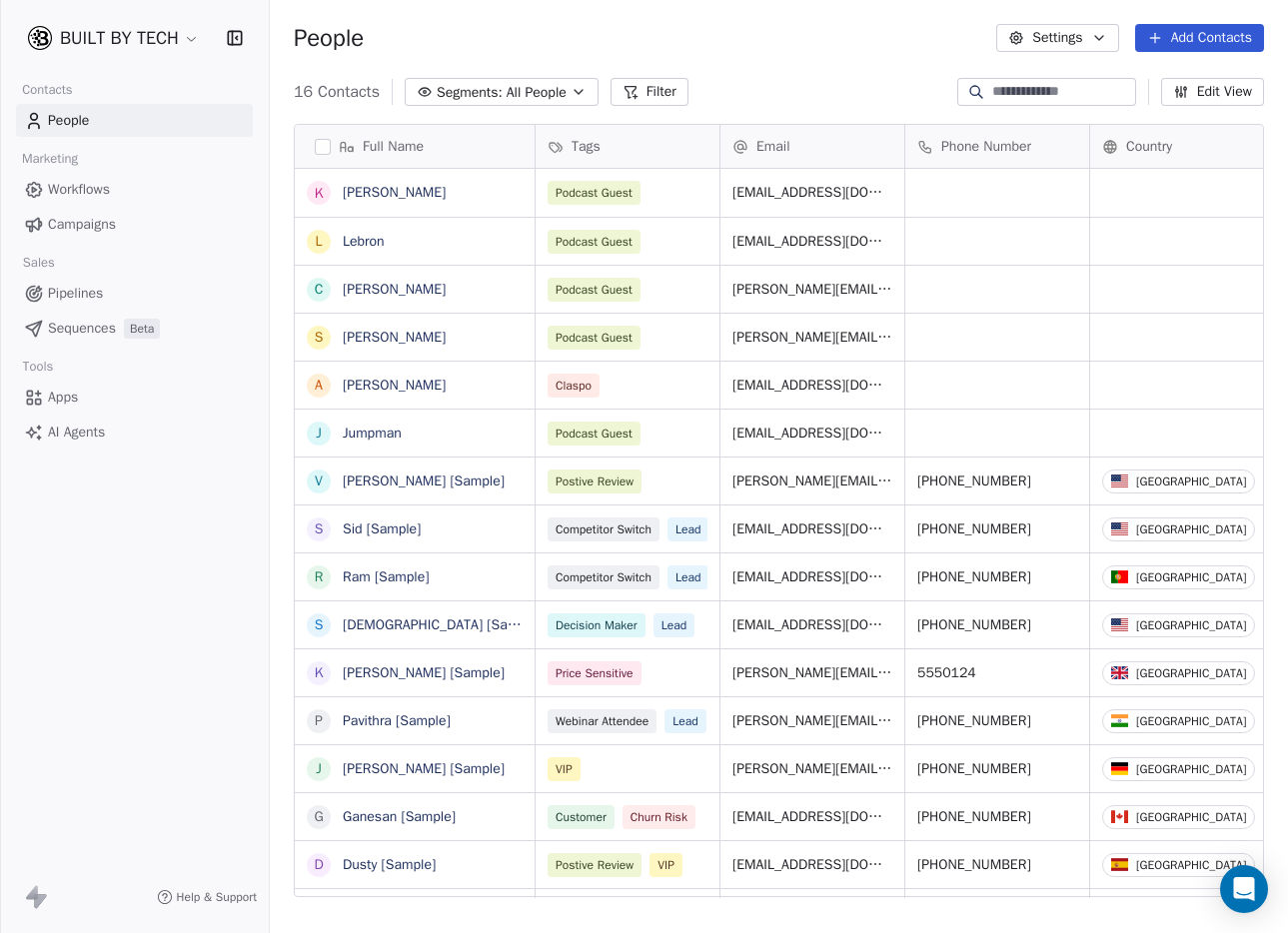 click on "Apps" at bounding box center (63, 397) 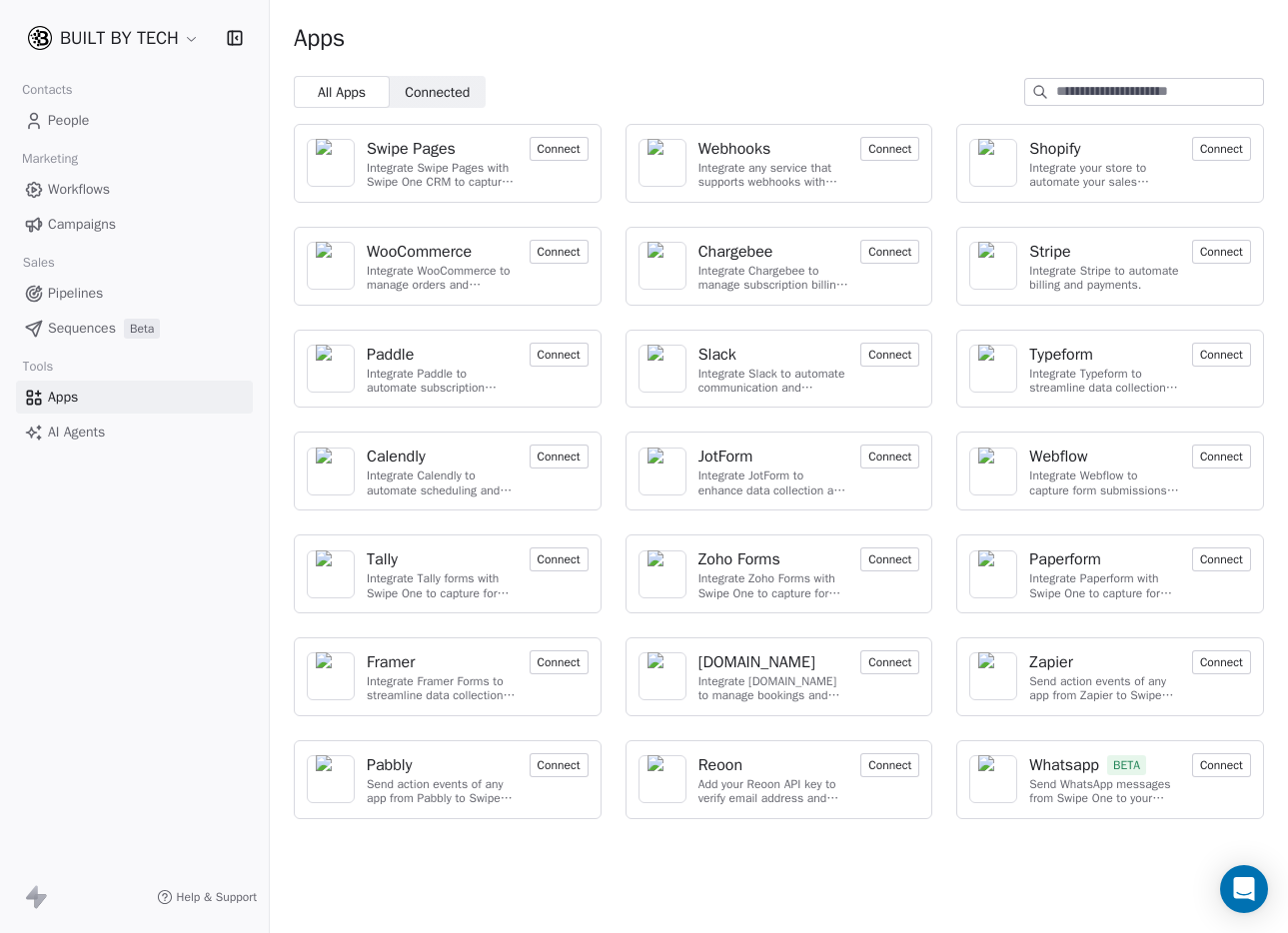 click on "Connect" at bounding box center [889, 149] 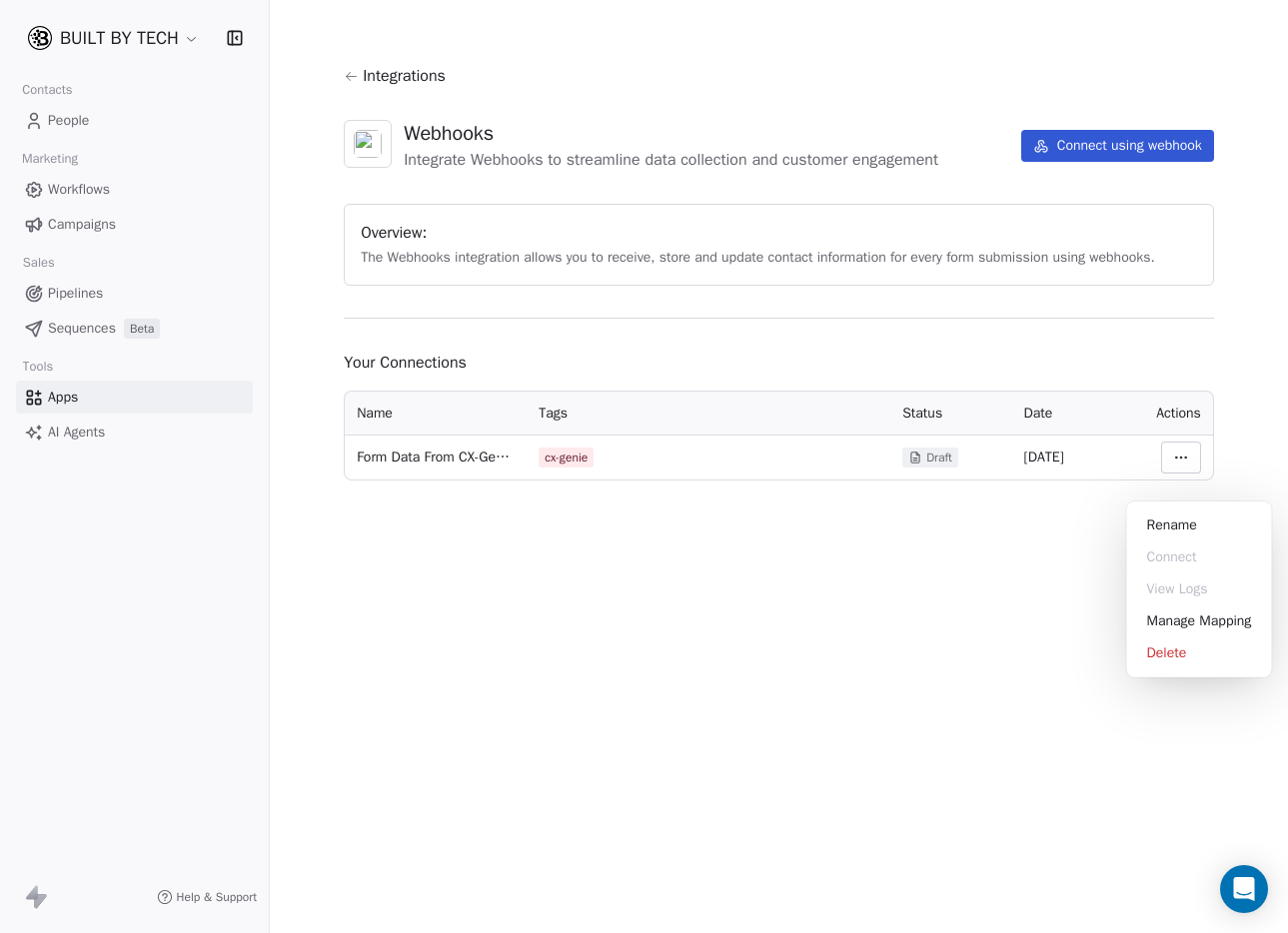 click on "BUILT BY TECH Contacts People Marketing Workflows Campaigns Sales Pipelines Sequences Beta Tools Apps AI Agents Help & Support Integrations Webhooks Integrate Webhooks to streamline data collection and customer engagement Connect using webhook Overview: The Webhooks integration allows you to receive, store and update contact information for every form submission using webhooks. Your Connections Name Tags Status Date Actions Form Data From CX-Genie App cx-genie Draft [DATE]
Rename Connect View Logs Manage Mapping Delete" at bounding box center [644, 466] 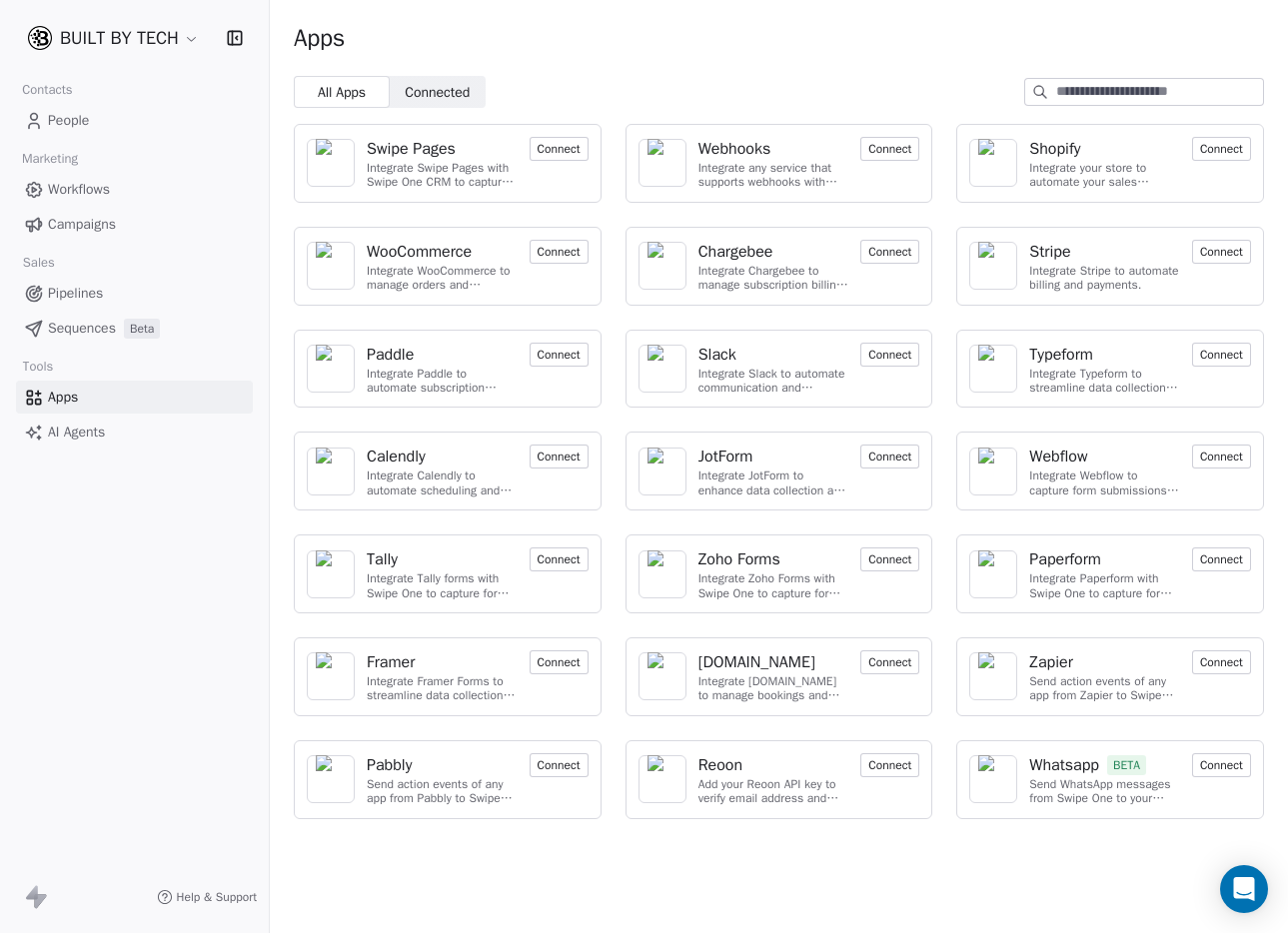 drag, startPoint x: 64, startPoint y: 309, endPoint x: 71, endPoint y: 323, distance: 15.652476 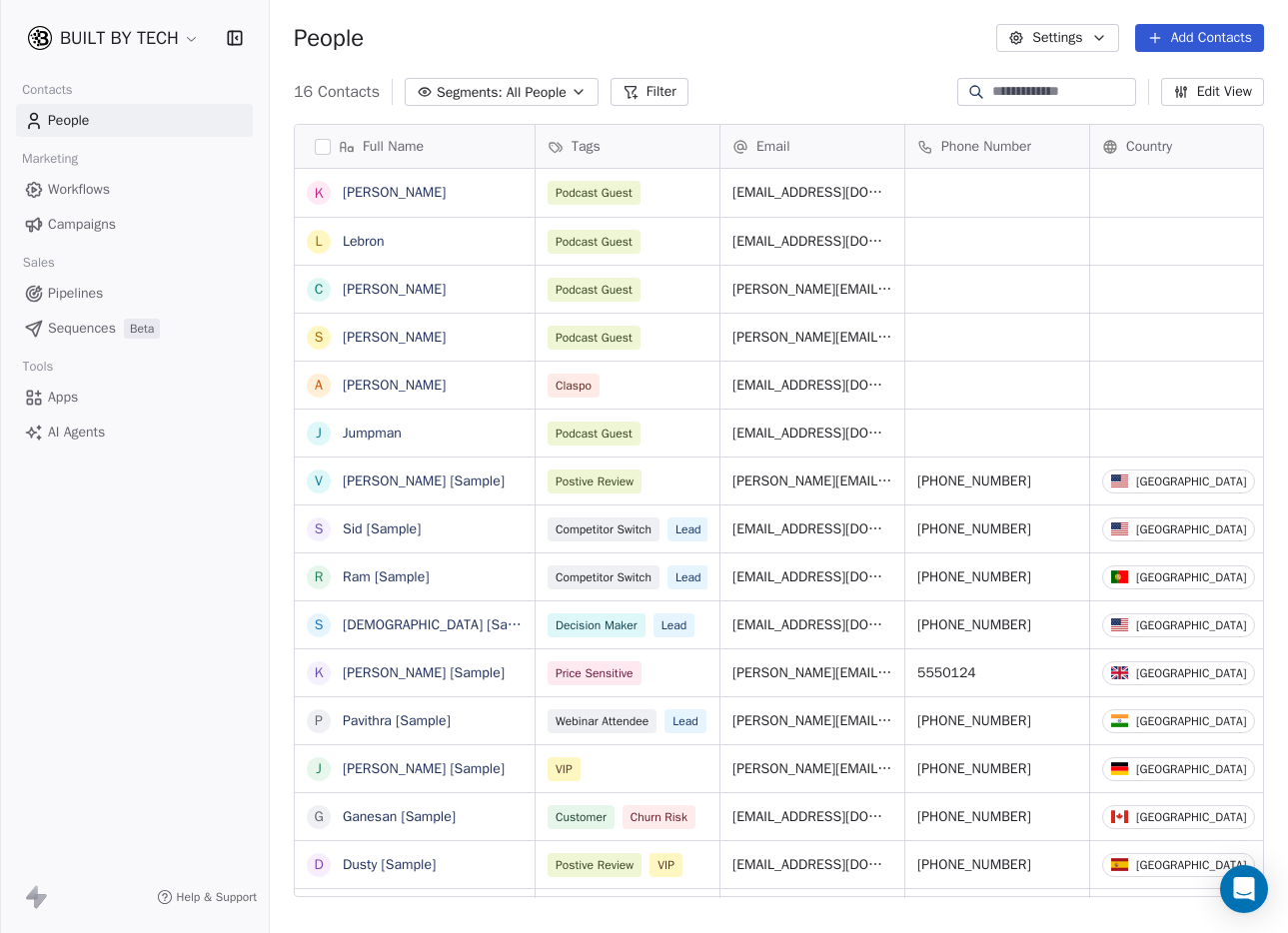 scroll, scrollTop: 16, scrollLeft: 16, axis: both 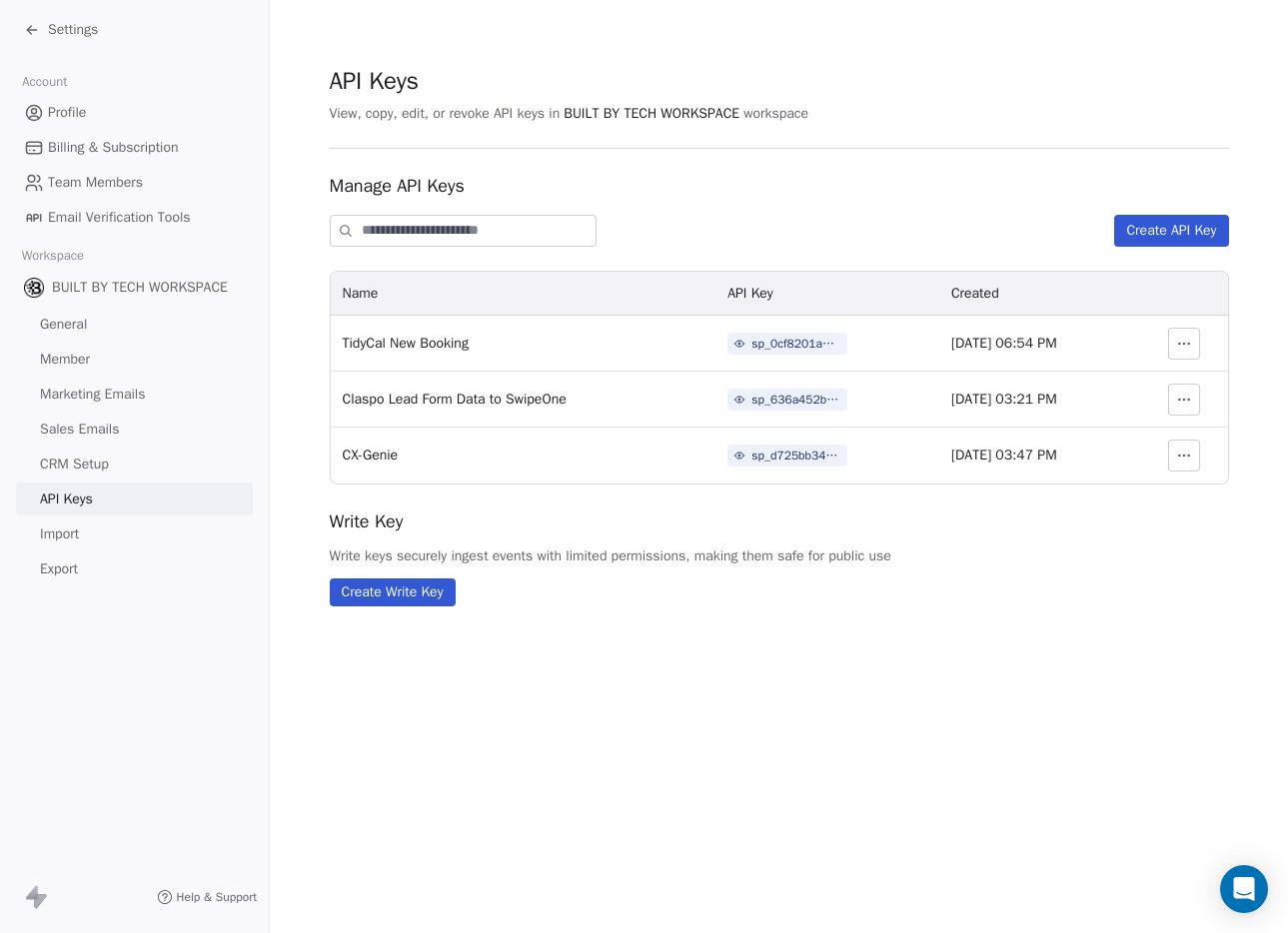 click on "sp_d725bb34b7d4429eb1899943a810bbfe" at bounding box center (796, 456) 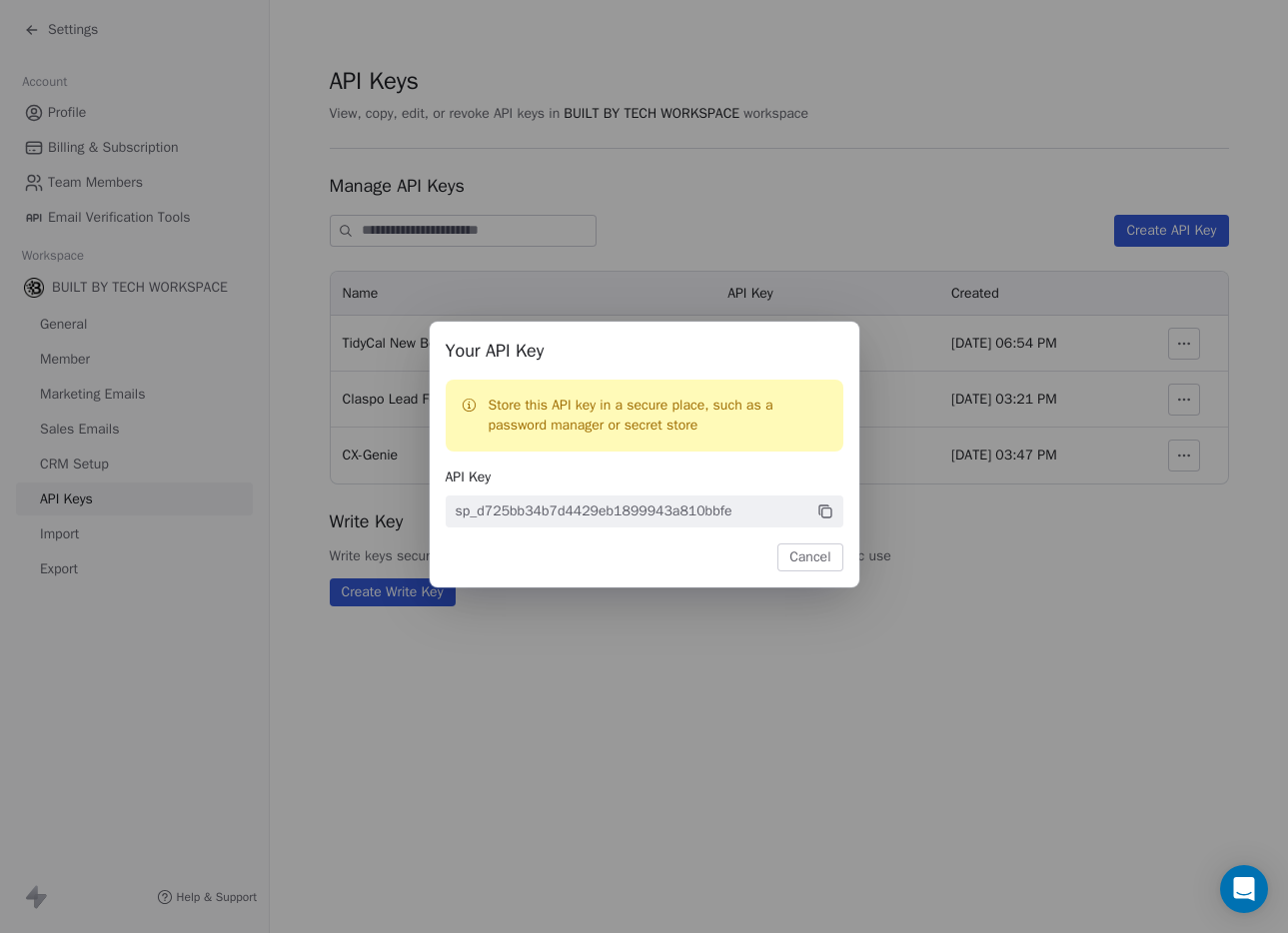 drag, startPoint x: 830, startPoint y: 504, endPoint x: 795, endPoint y: 471, distance: 48.104054 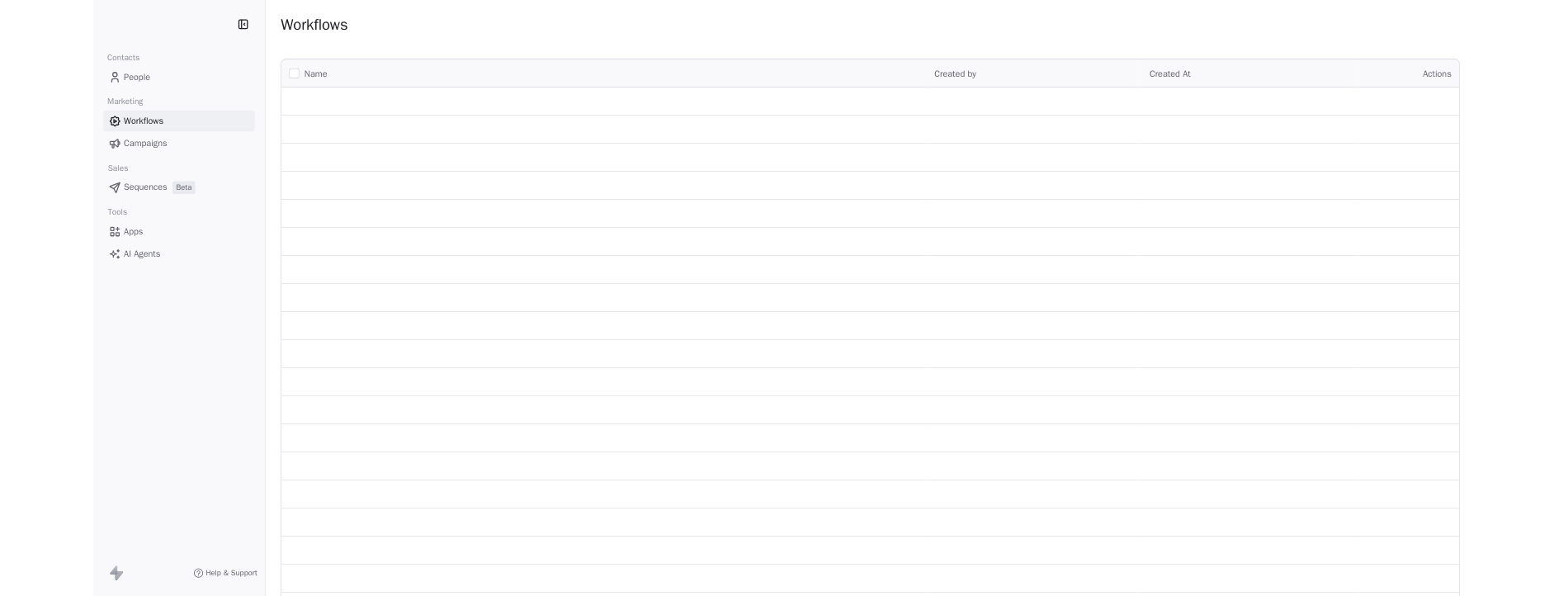 scroll, scrollTop: 0, scrollLeft: 0, axis: both 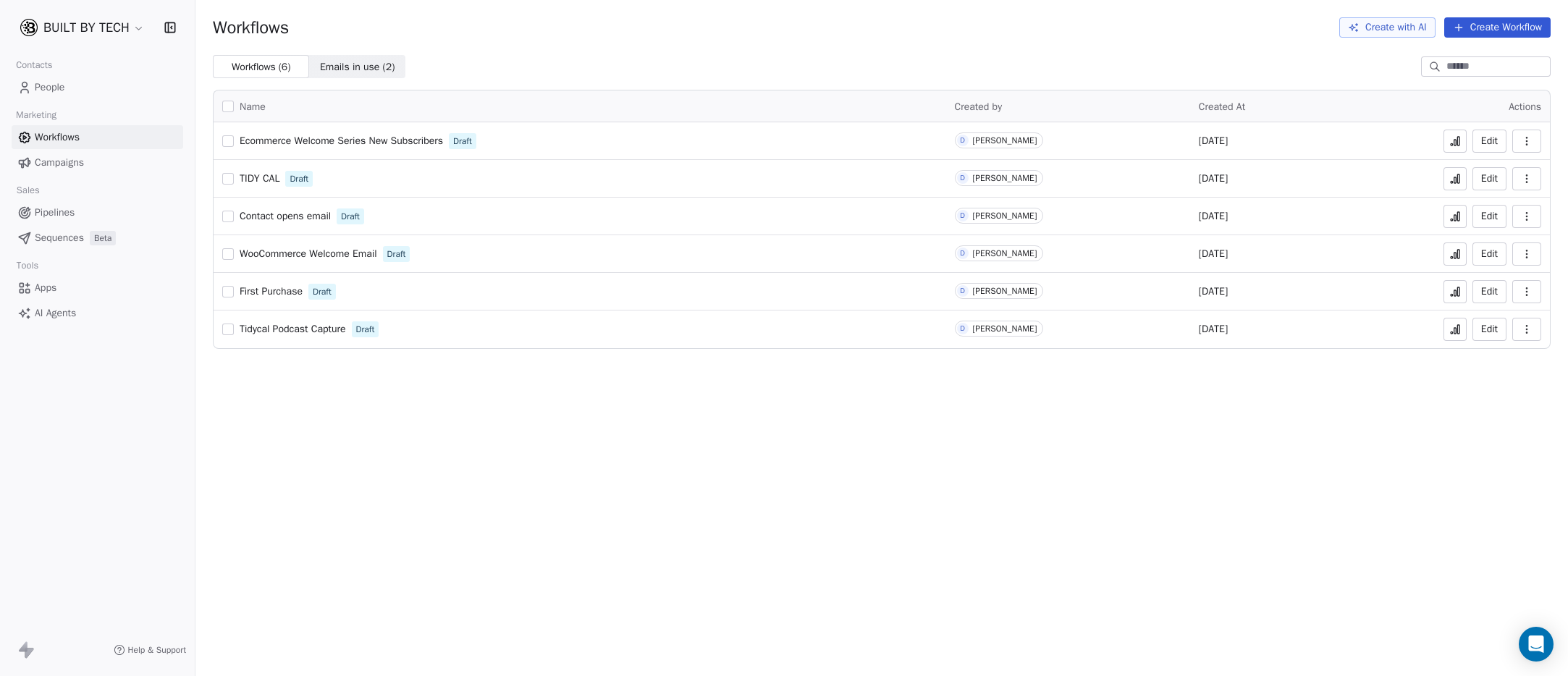 click on "Apps" at bounding box center (46, 287) 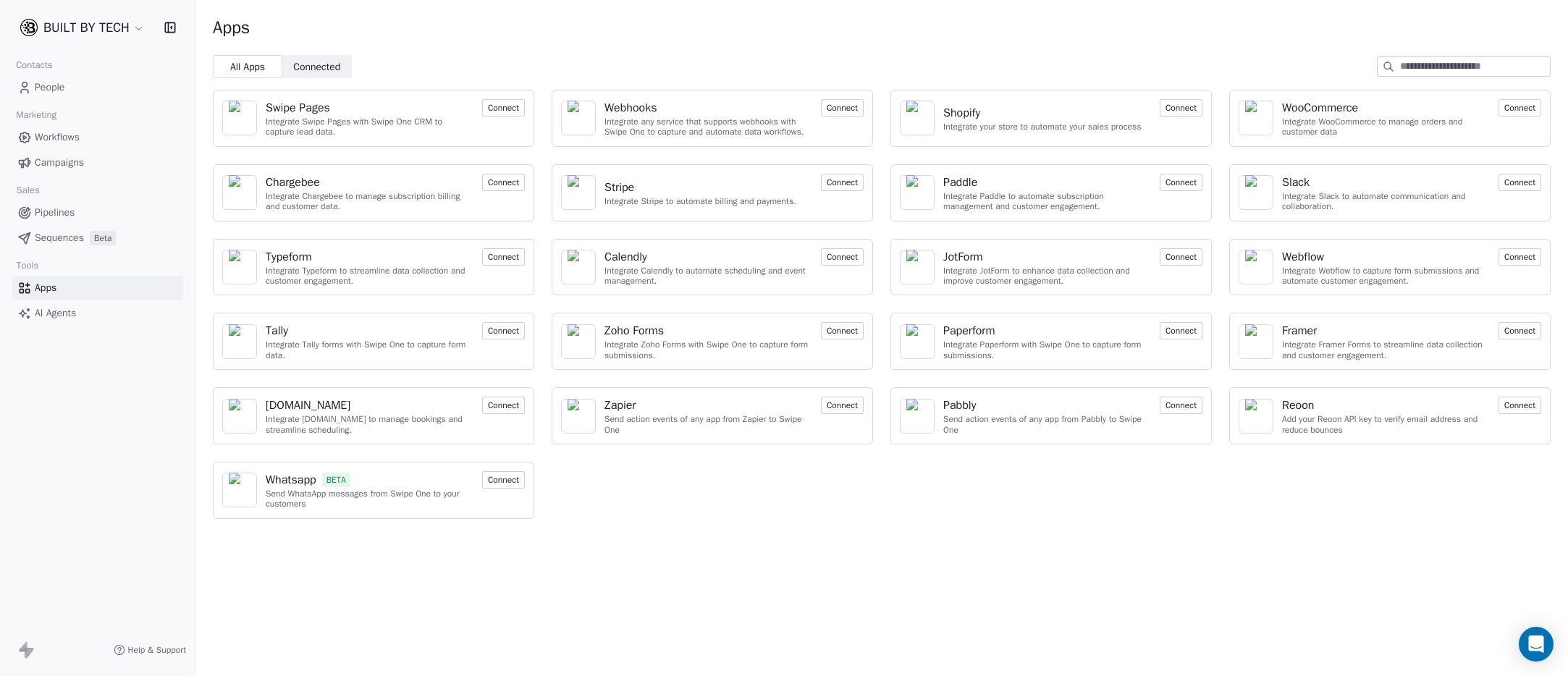 click on "Connect" at bounding box center [842, 108] 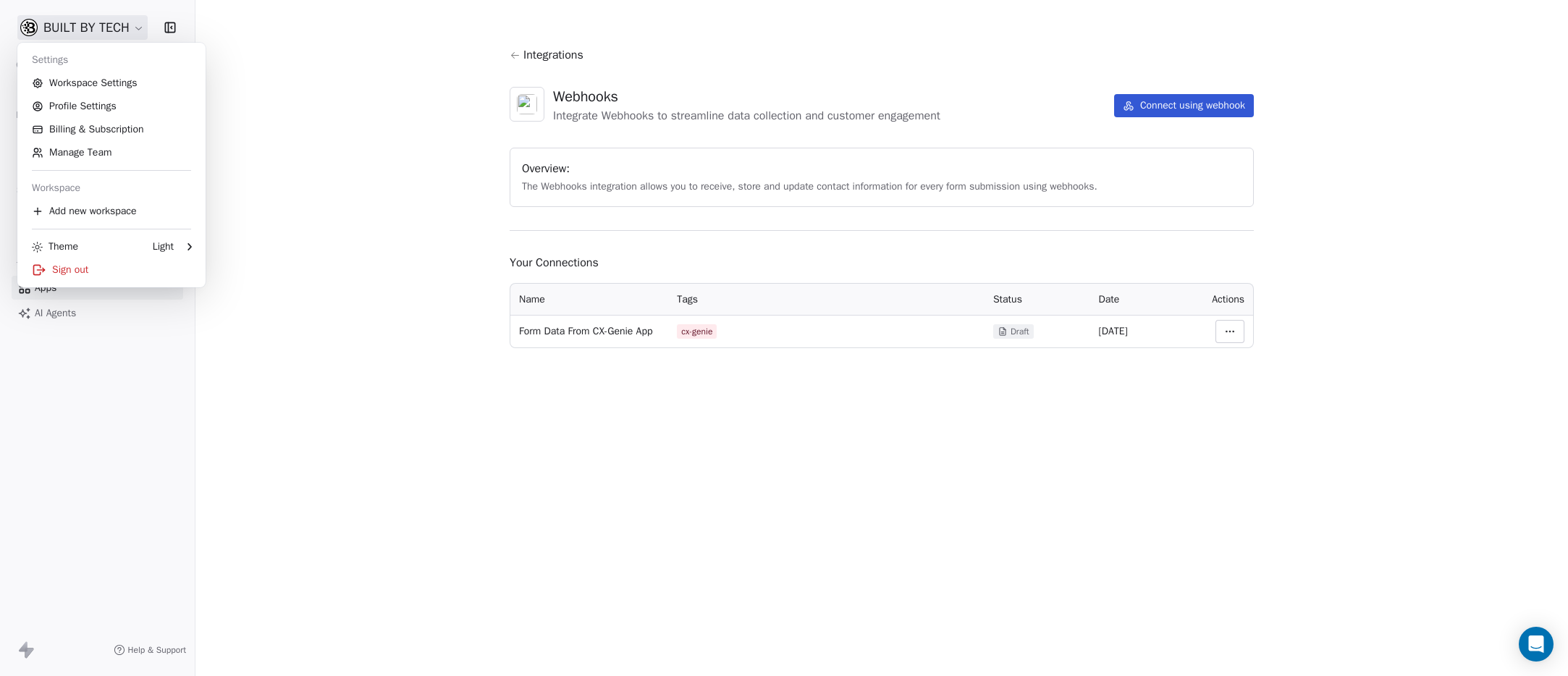click on "BUILT BY TECH Contacts People Marketing Workflows Campaigns Sales Pipelines Sequences Beta Tools Apps AI Agents Help & Support Integrations Webhooks Integrate Webhooks to streamline data collection and customer engagement Connect using webhook Overview: The Webhooks integration allows you to receive, store and update contact information for every form submission using webhooks. Your Connections Name Tags Status Date Actions Form Data From CX-Genie App cx-genie Draft 07 Jul 2025
Settings Workspace Settings Profile Settings Billing & Subscription Manage Team   Workspace Add new workspace Theme Light Sign out" at bounding box center [784, 338] 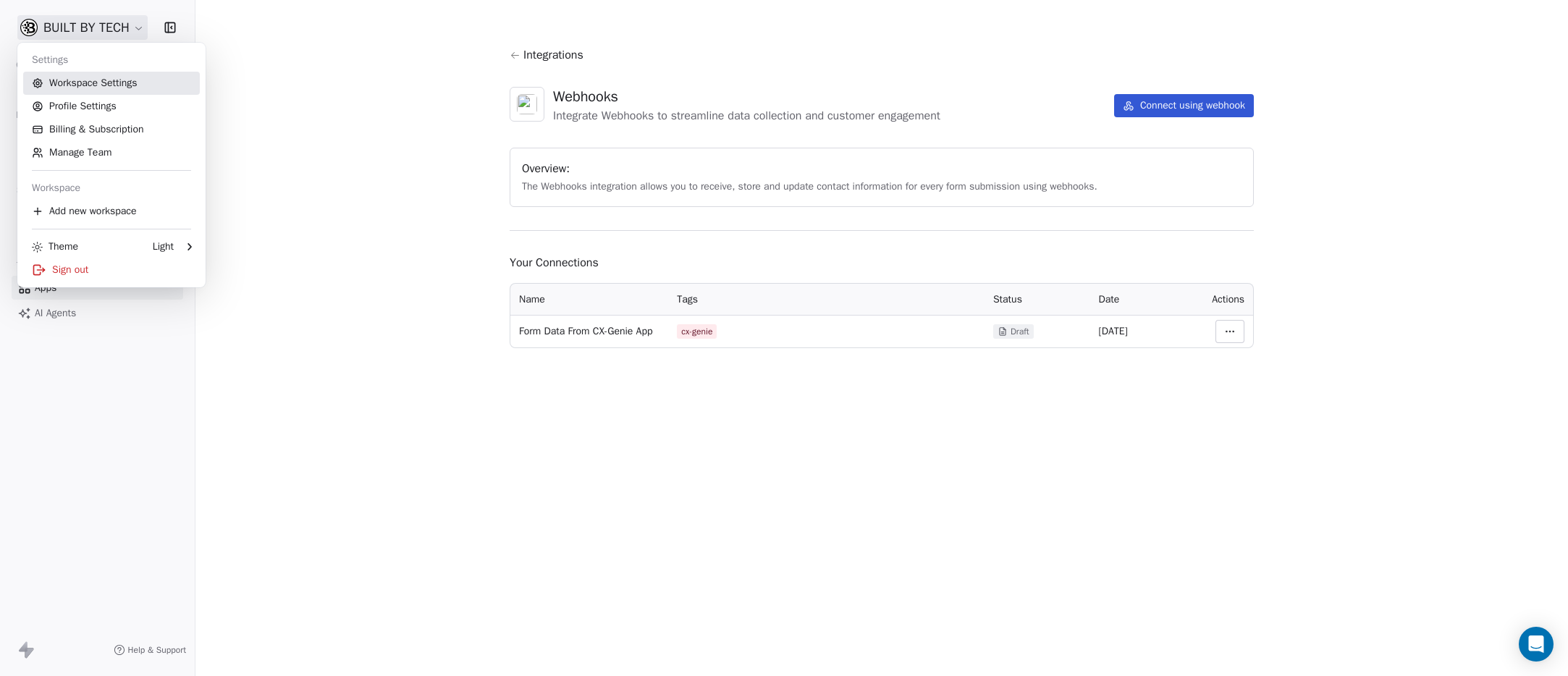 click on "Workspace Settings" at bounding box center (111, 83) 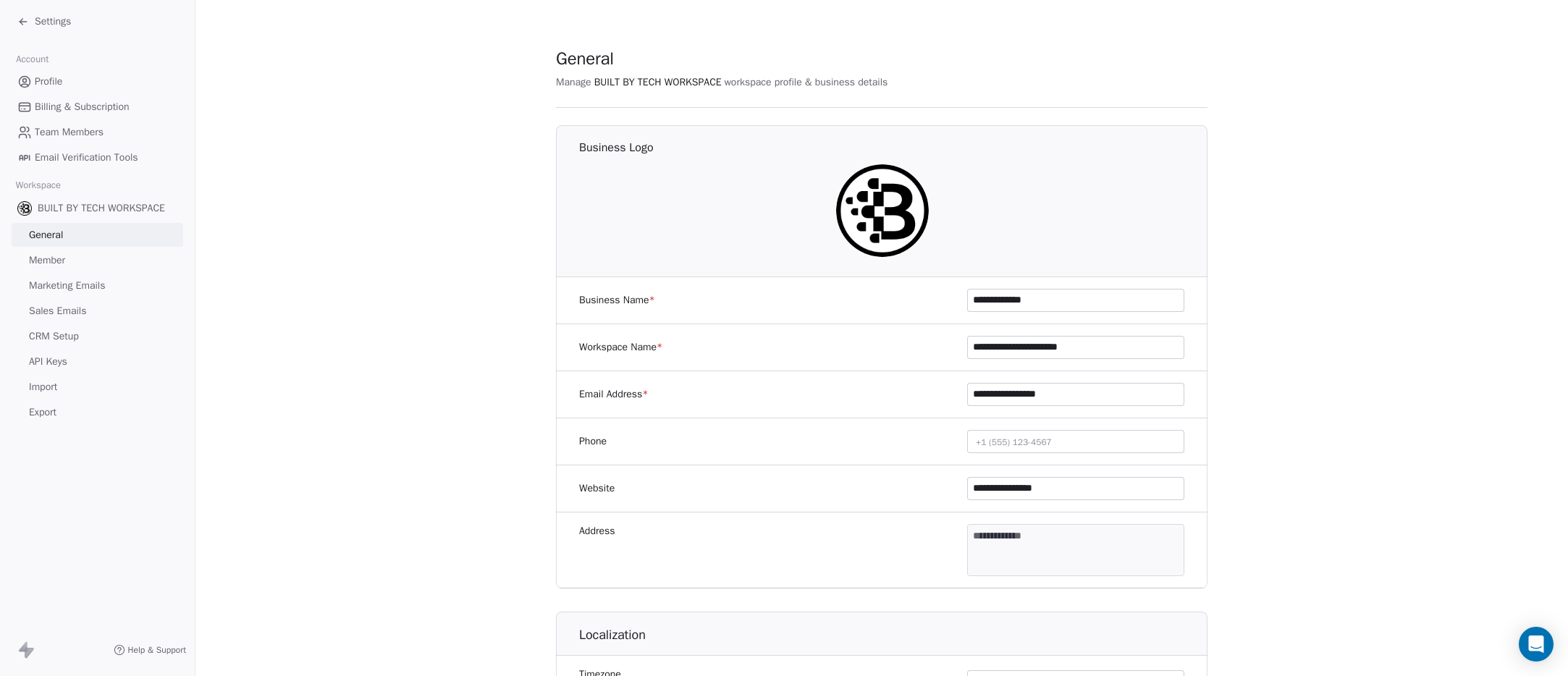 click on "API Keys" at bounding box center [48, 361] 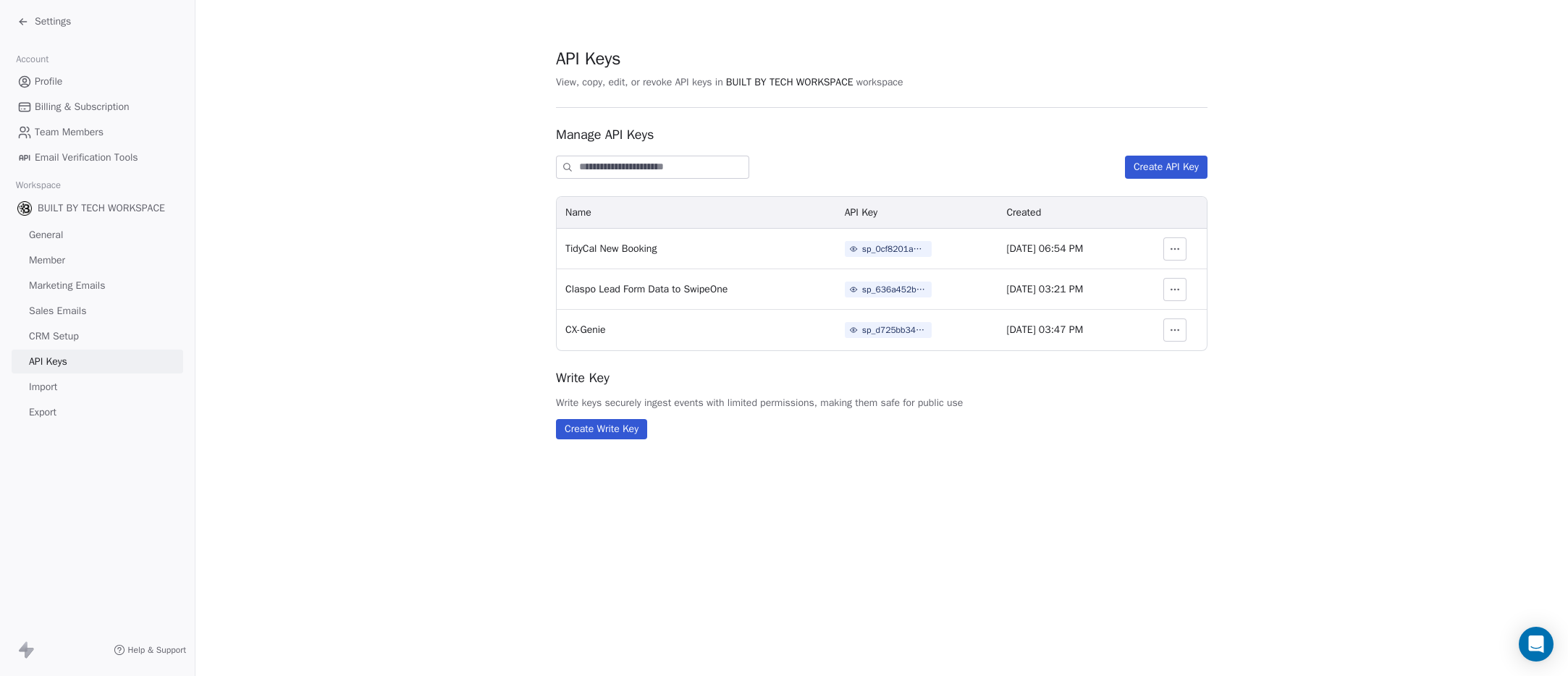 click on "sp_d725bb34b7d4429eb1899943a810bbfe" at bounding box center [895, 330] 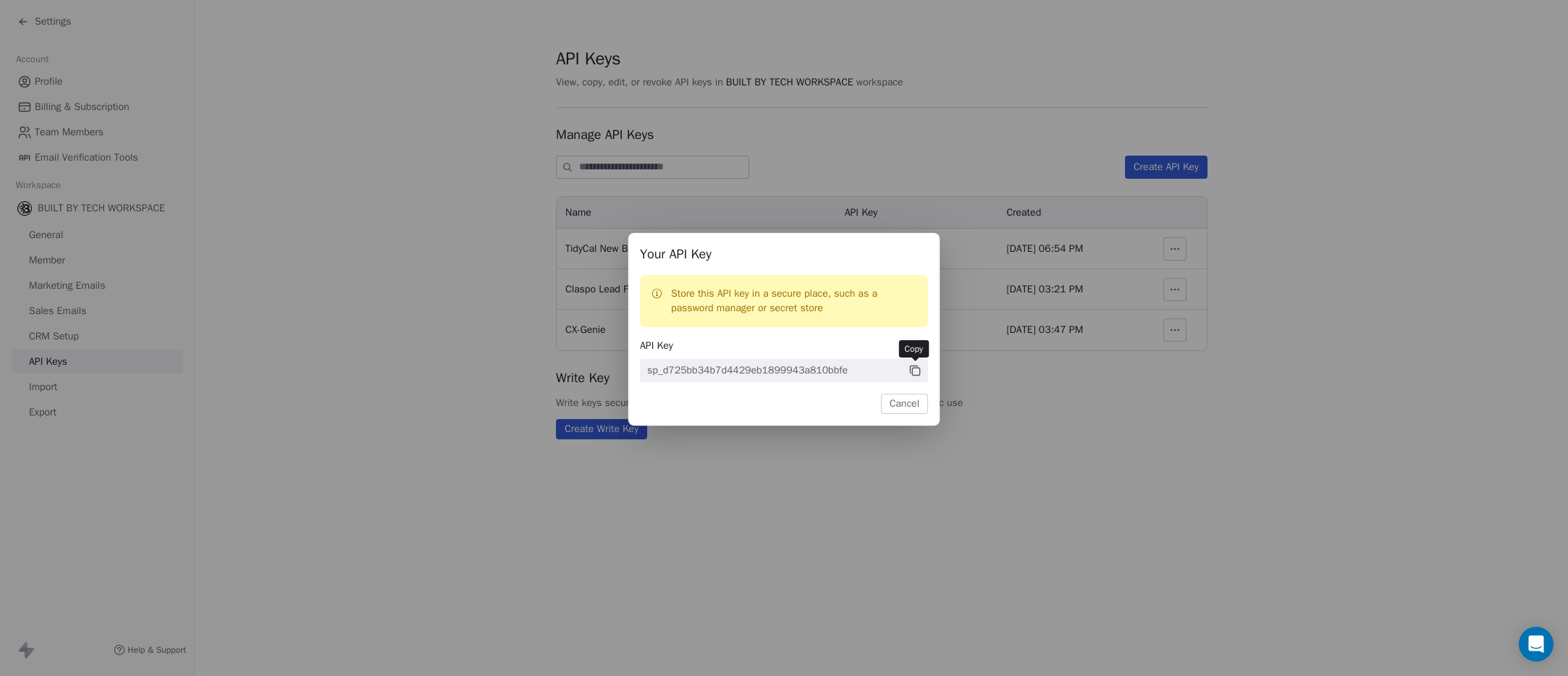 click 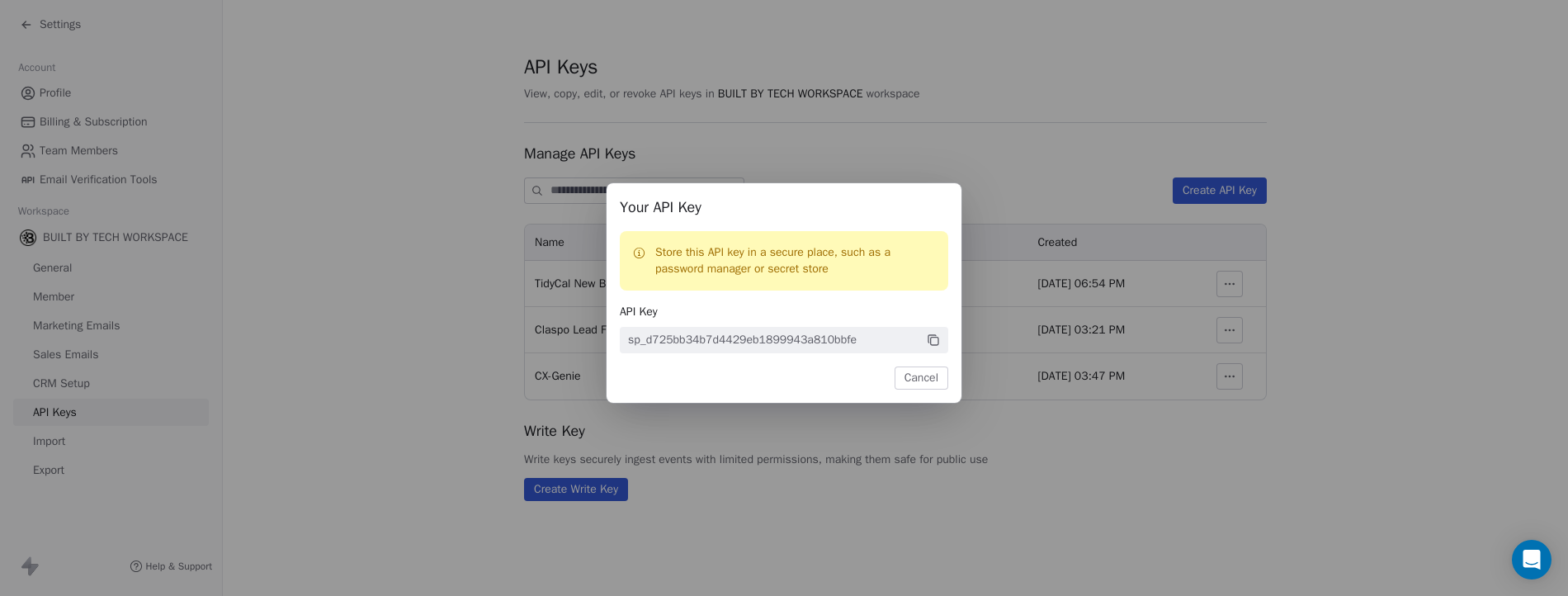 click on "Cancel" at bounding box center [921, 378] 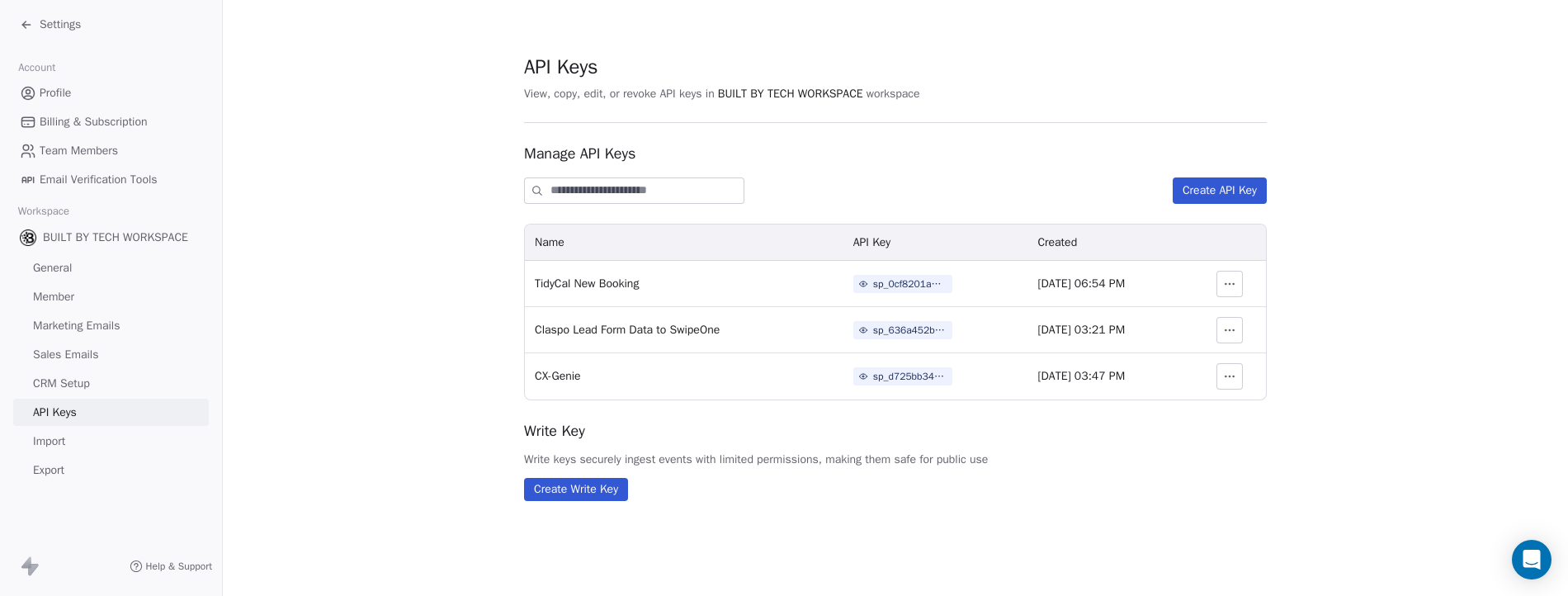 click 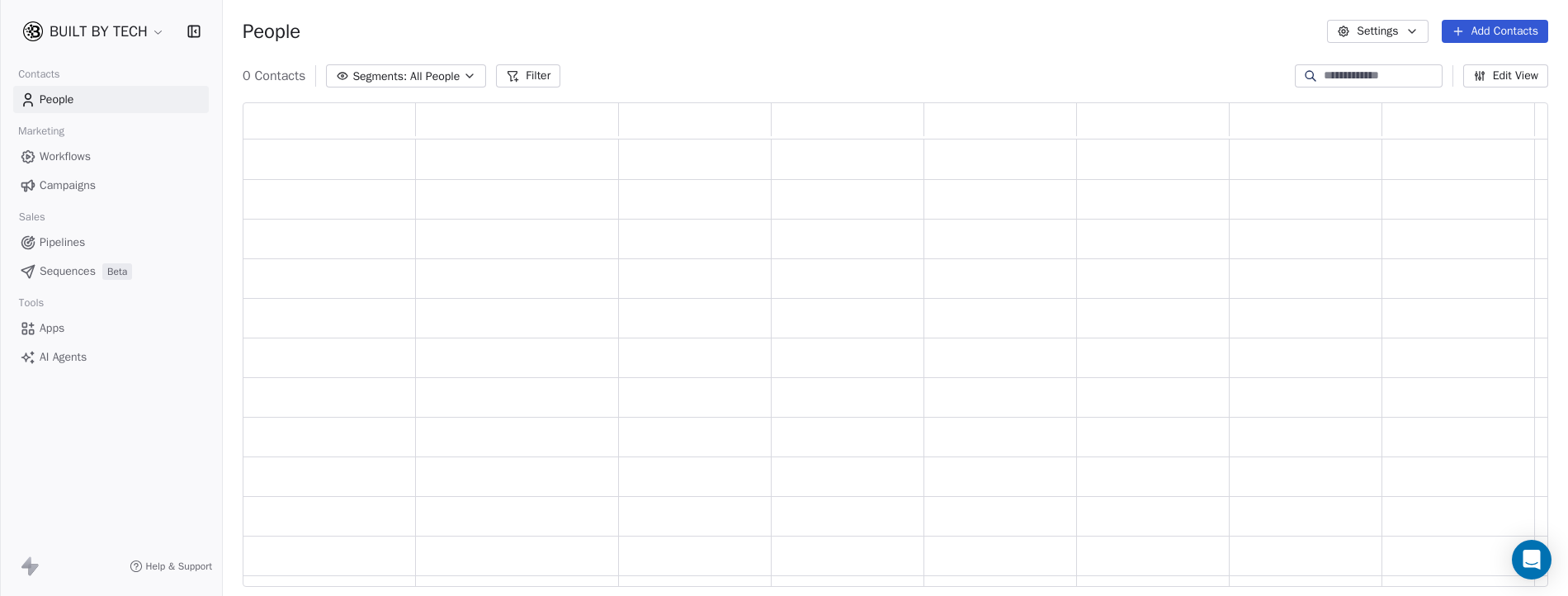 scroll, scrollTop: 12, scrollLeft: 13, axis: both 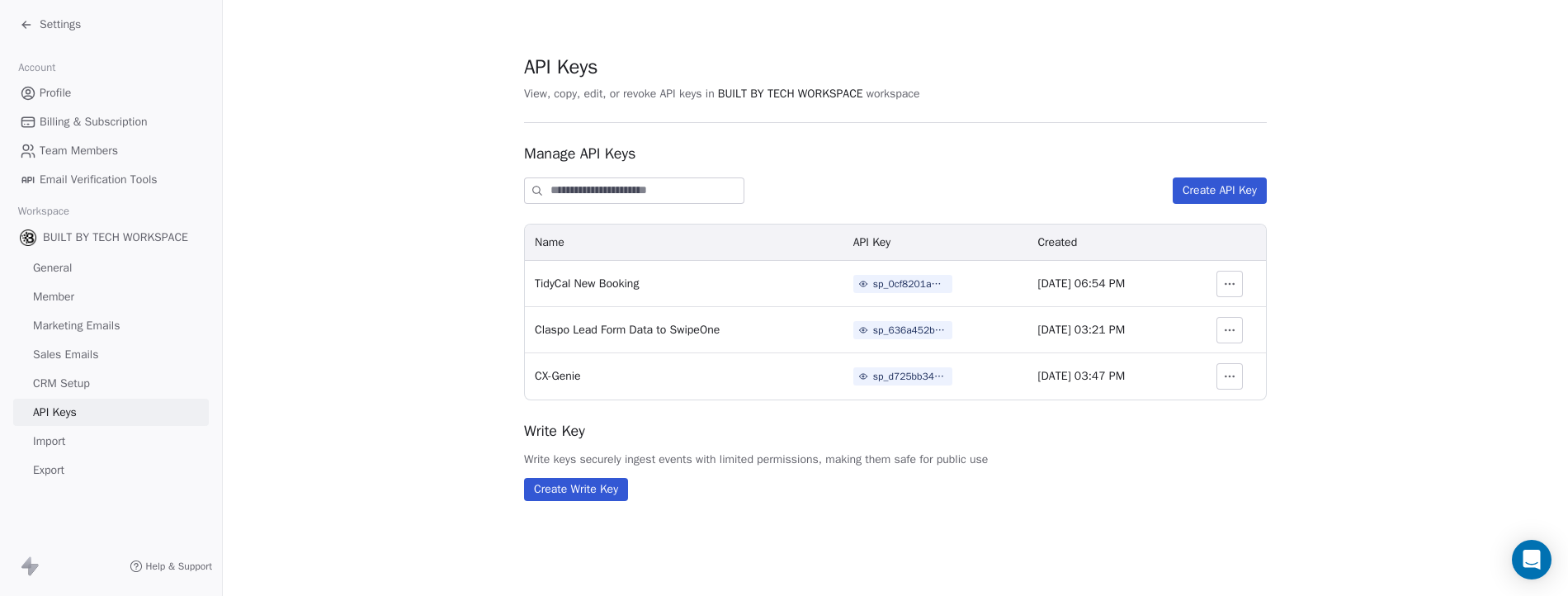 click on "API Keys View, copy, edit, or revoke API keys in  BUILT BY TECH WORKSPACE  workspace Manage API Keys Create API Key Name API Key Created TidyCal New Booking sp_0cf8201a73d74c6e866c5849b2d95c8a [DATE] 06:54 PM Claspo Lead Form Data to SwipeOne sp_636a452b7bcc42c085c5aa01a3857a0f [DATE] 03:21 PM CX-Genie sp_d725bb34b7d4429eb1899943a810bbfe [DATE] 03:47 PM Write Key Write keys securely ingest events with limited permissions, making them safe for public use Create Write Key" at bounding box center [895, 277] 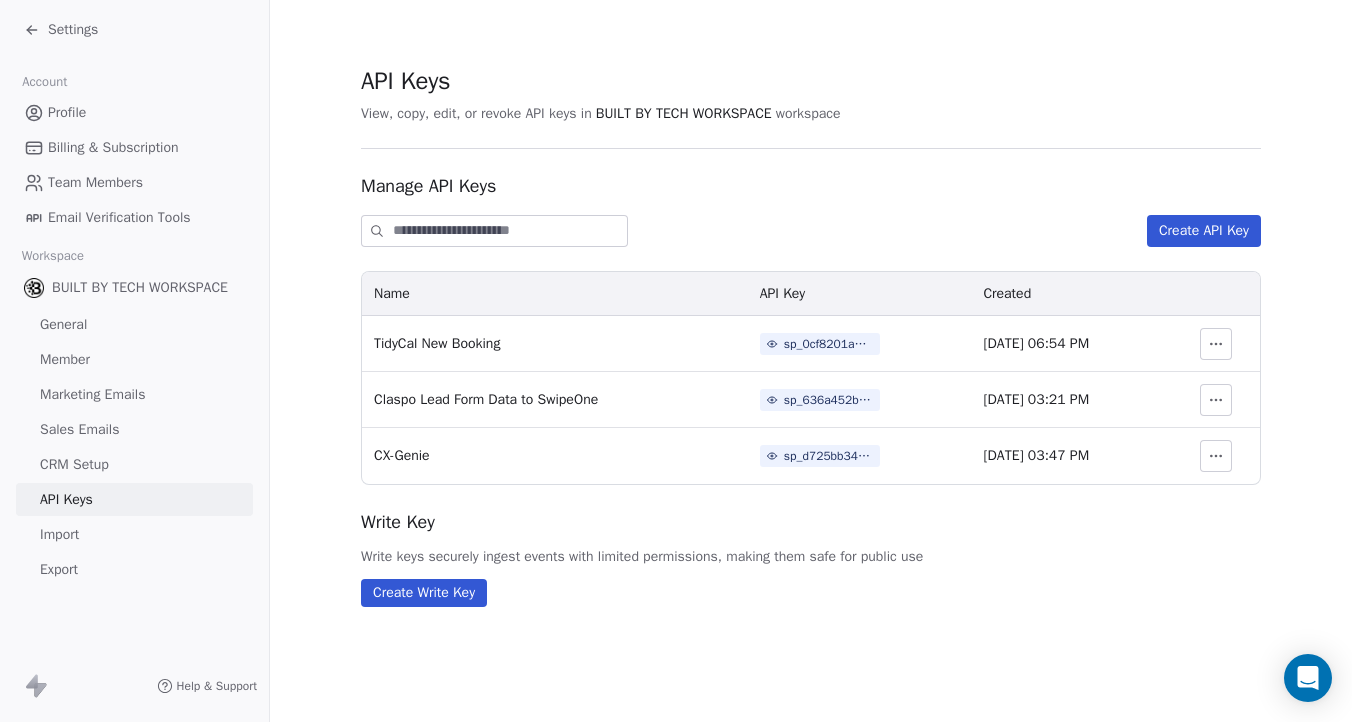 click 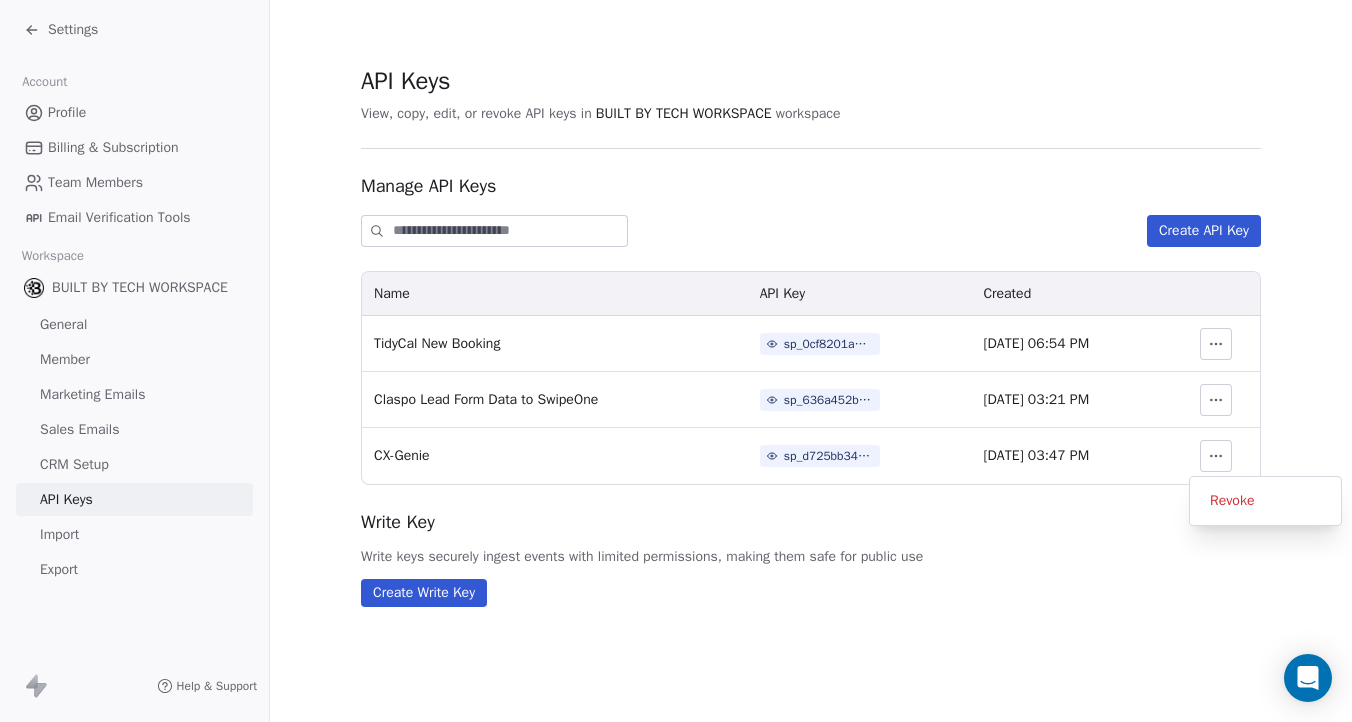 click on "Write Key" at bounding box center (811, 522) 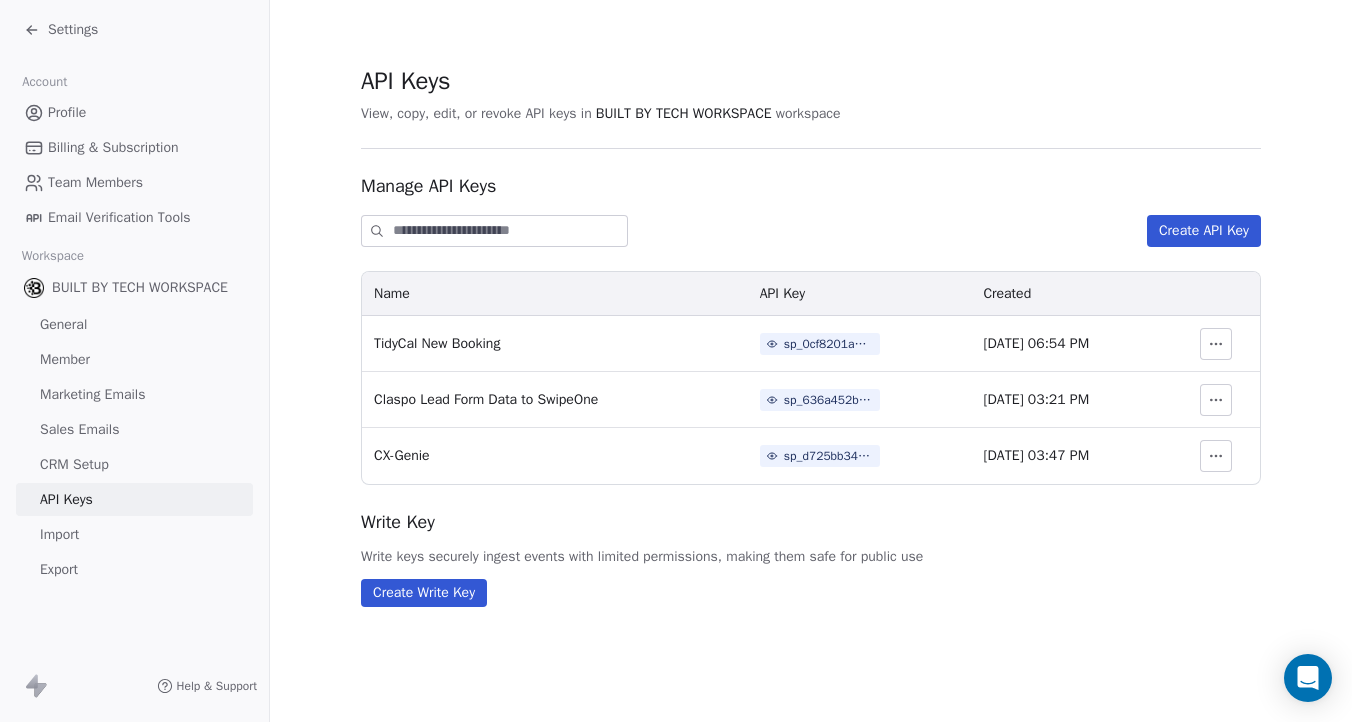 click on "Email Verification Tools" at bounding box center [119, 217] 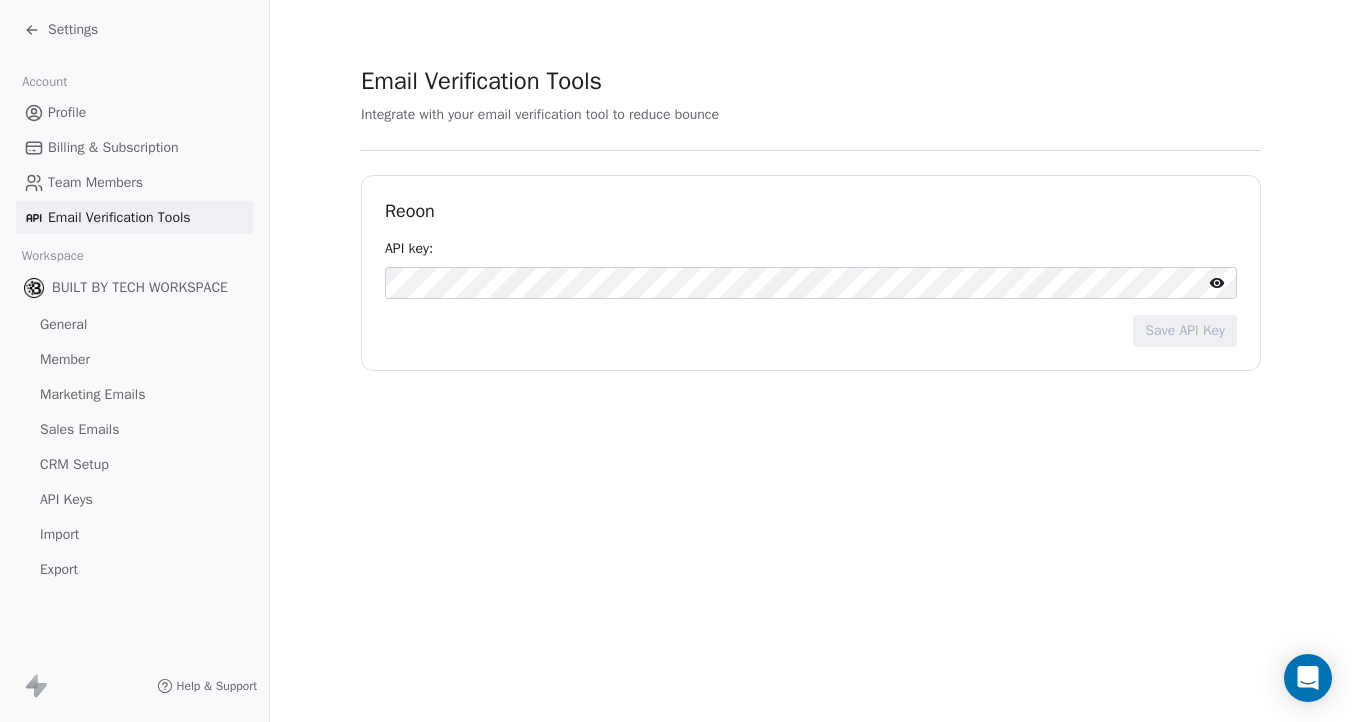 click on "Settings" at bounding box center [73, 30] 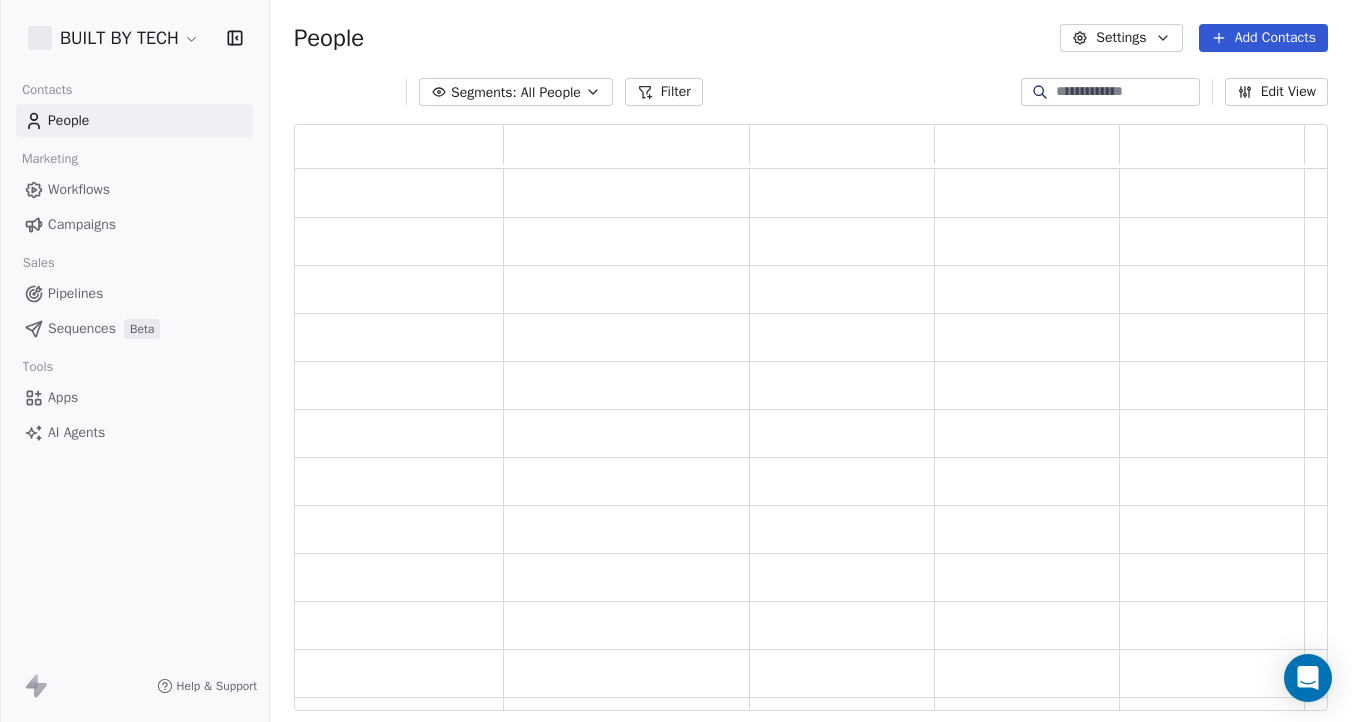 scroll, scrollTop: 572, scrollLeft: 1019, axis: both 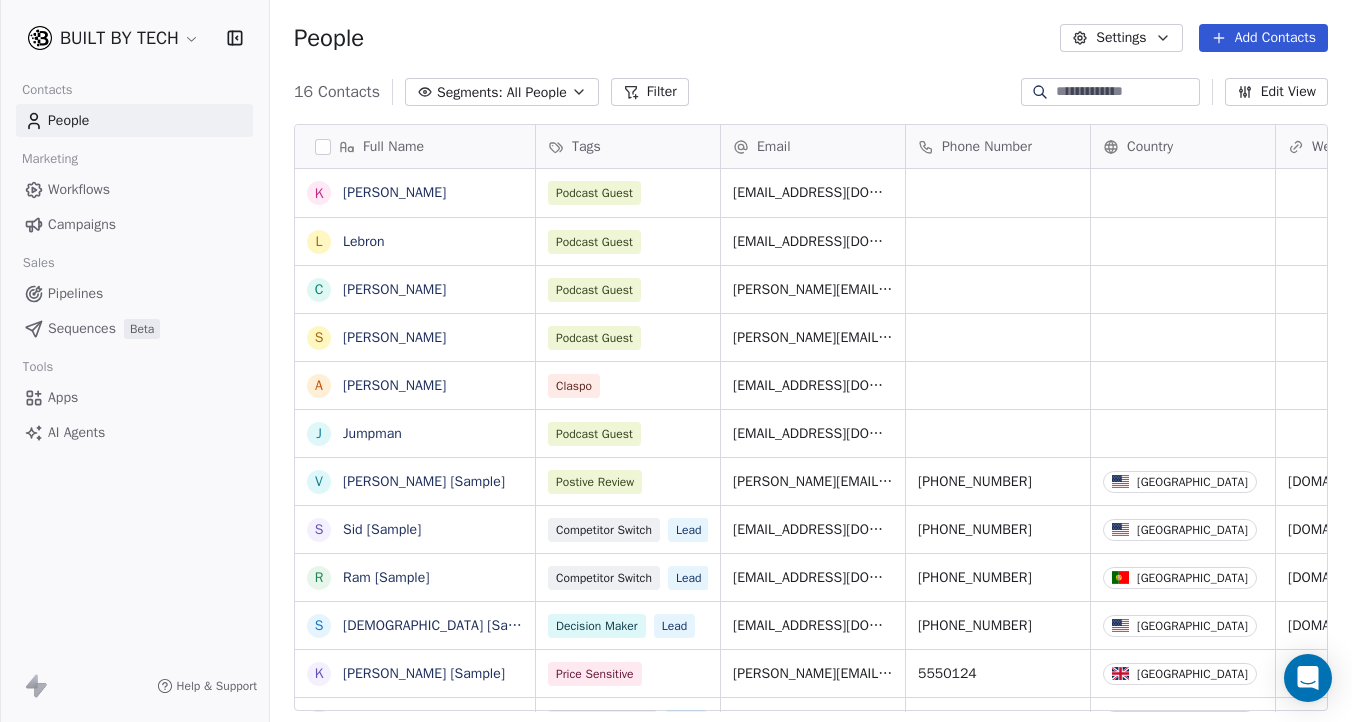 click on "Apps" at bounding box center (134, 397) 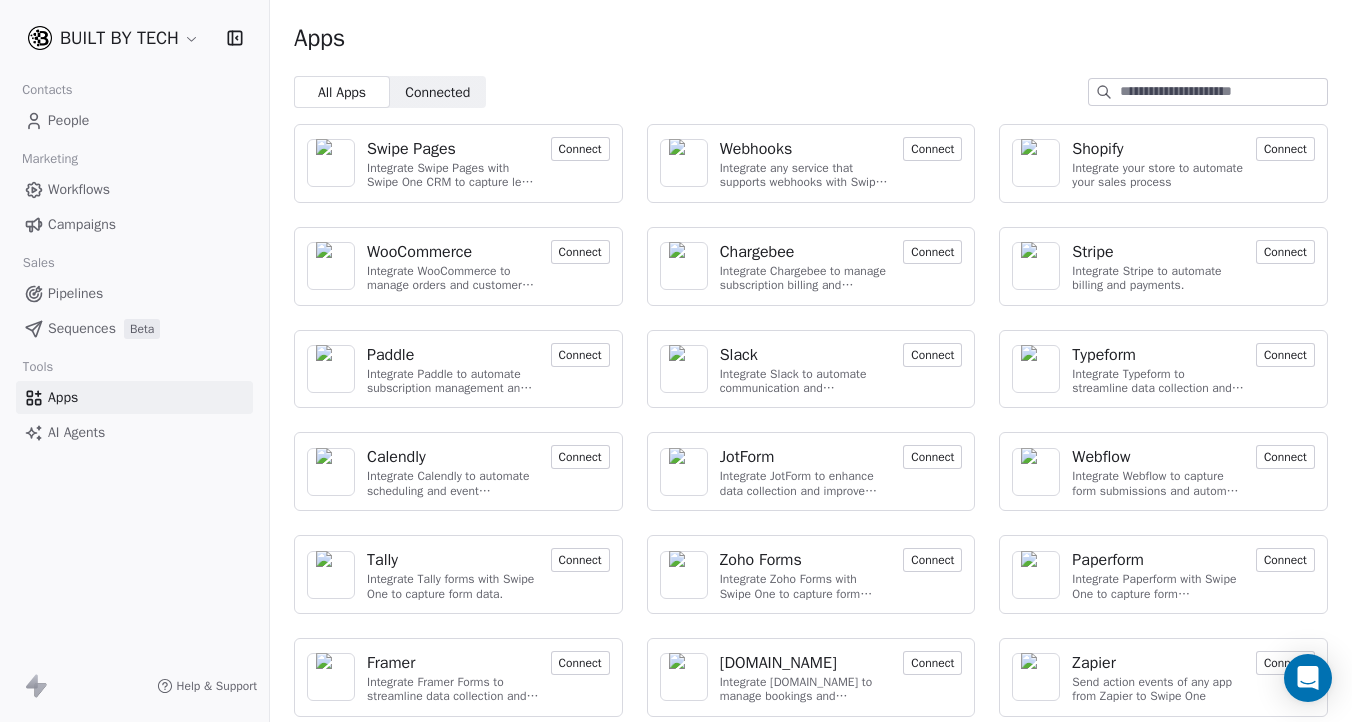 click on "Integrate any service that supports webhooks with Swipe One to capture and automate data workflows." at bounding box center (806, 175) 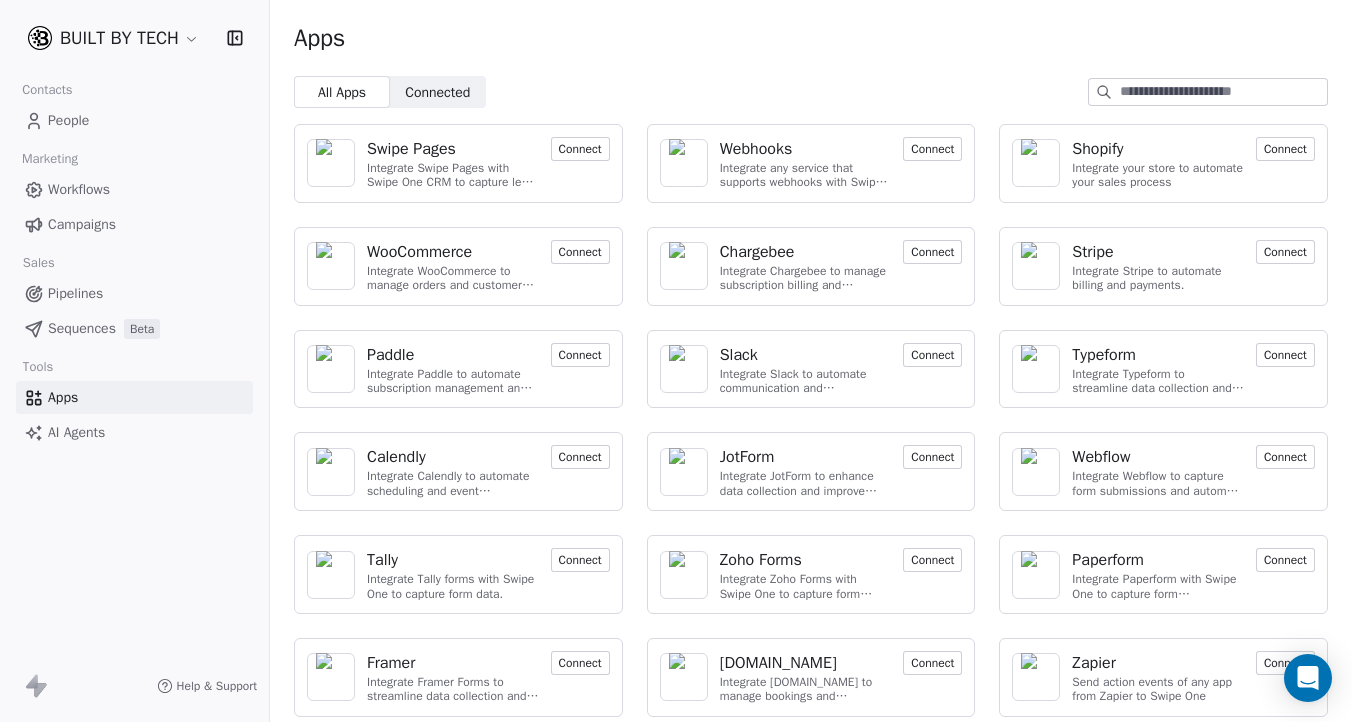click on "Connect" at bounding box center [932, 149] 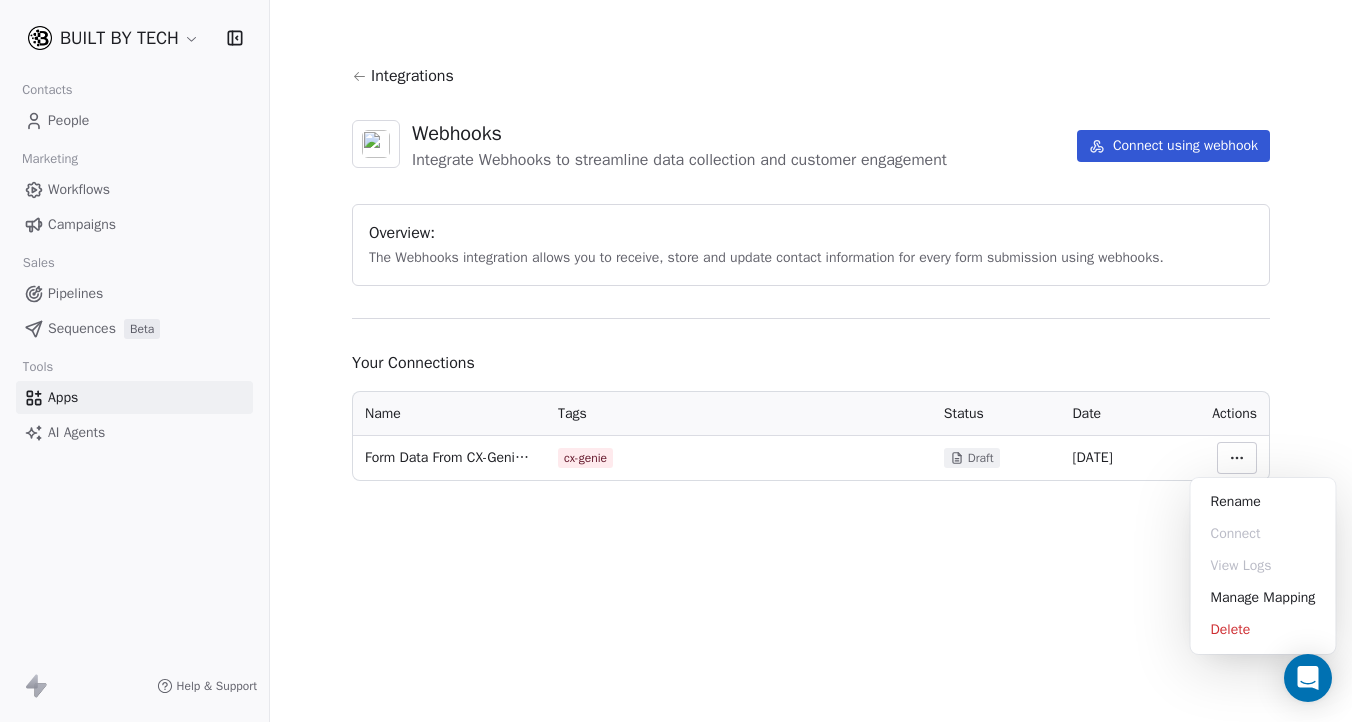 click on "BUILT BY TECH Contacts People Marketing Workflows Campaigns Sales Pipelines Sequences Beta Tools Apps AI Agents Help & Support Integrations Webhooks Integrate Webhooks to streamline data collection and customer engagement Connect using webhook Overview: The Webhooks integration allows you to receive, store and update contact information for every form submission using webhooks. Your Connections Name Tags Status Date Actions Form Data From CX-Genie App cx-genie Draft [DATE]
Rename Connect View Logs Manage Mapping Delete" at bounding box center (676, 361) 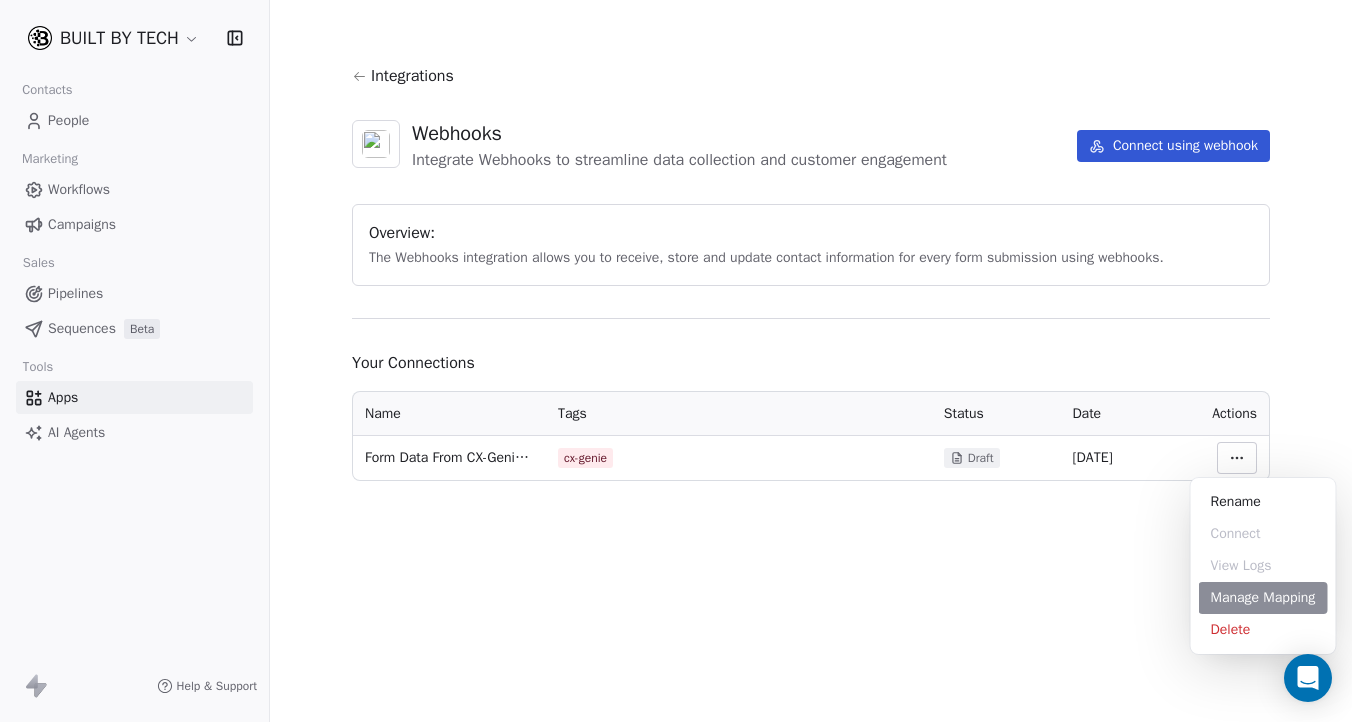 click on "Manage Mapping" at bounding box center [1263, 598] 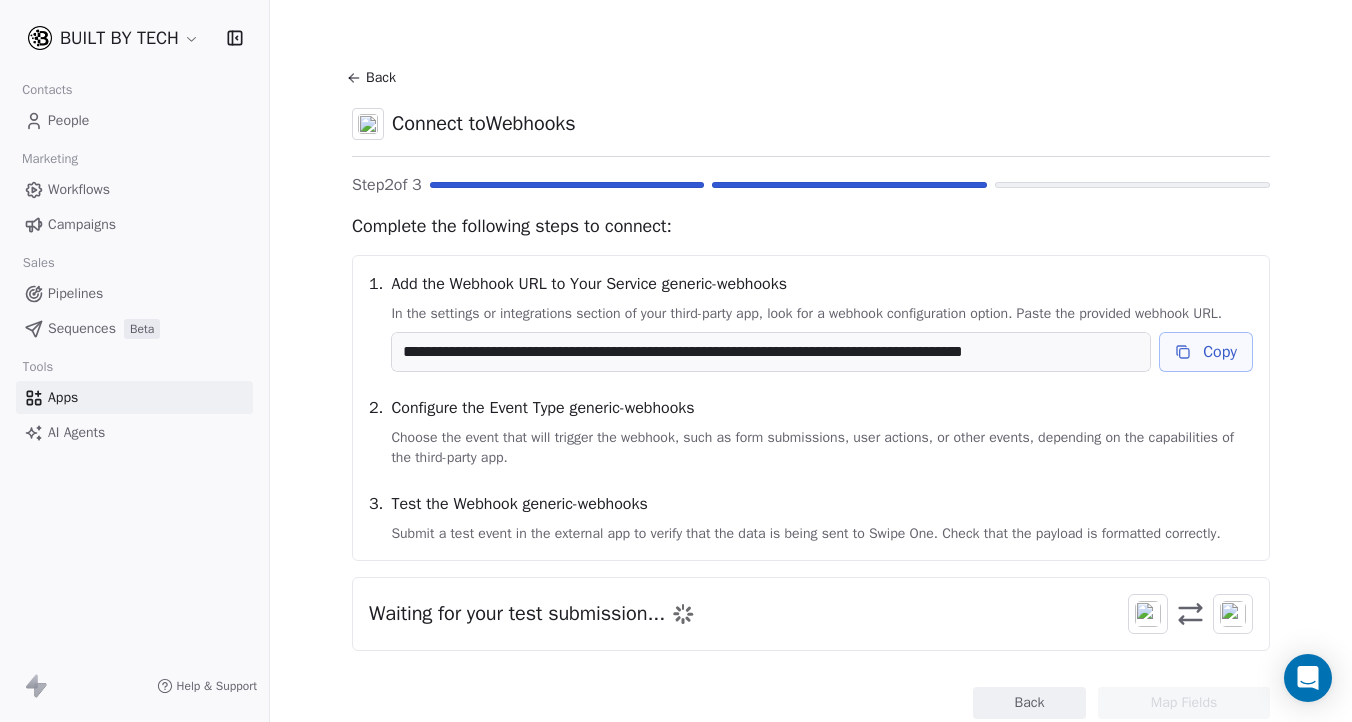 click 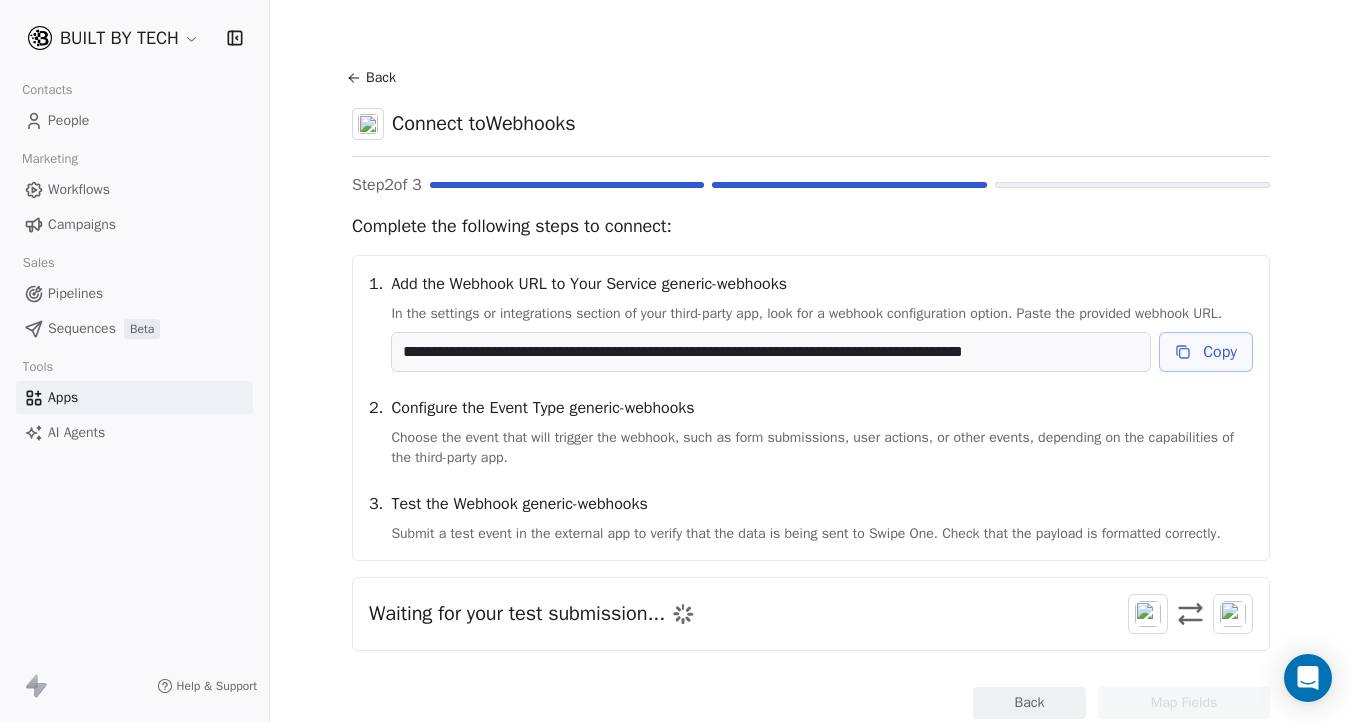 scroll, scrollTop: 4, scrollLeft: 0, axis: vertical 